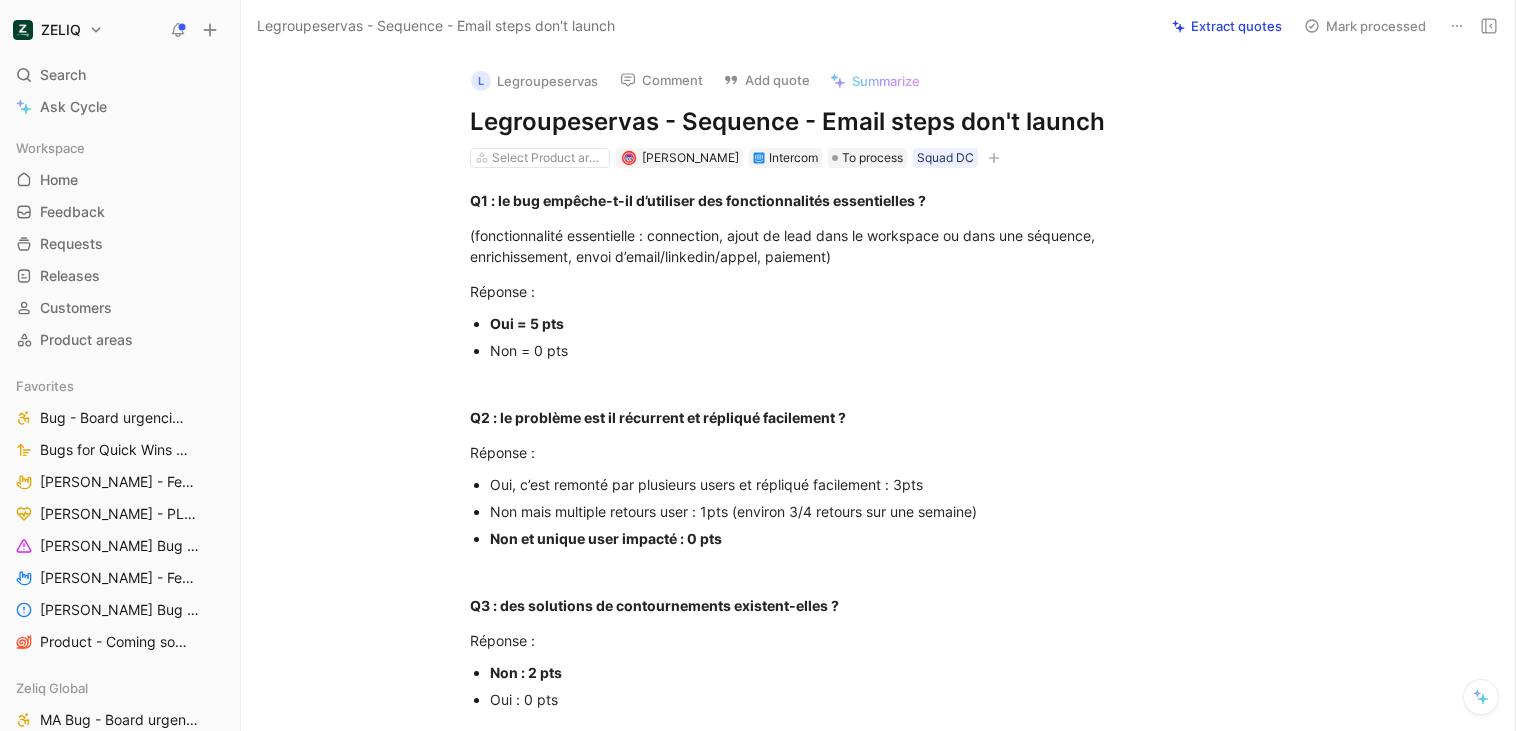 scroll, scrollTop: 0, scrollLeft: 0, axis: both 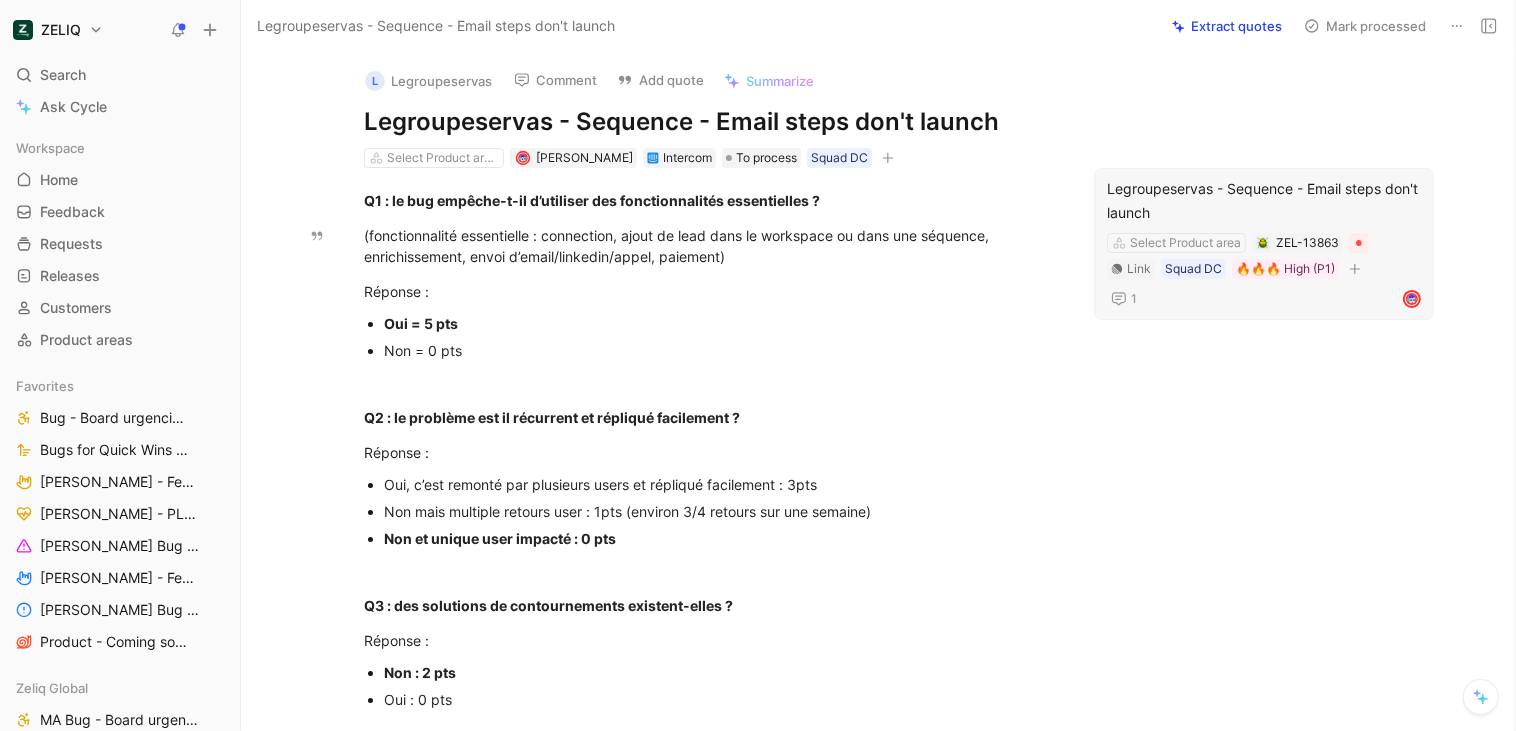 click on "Legroupeservas - Sequence - Email steps don't launch" at bounding box center [1264, 201] 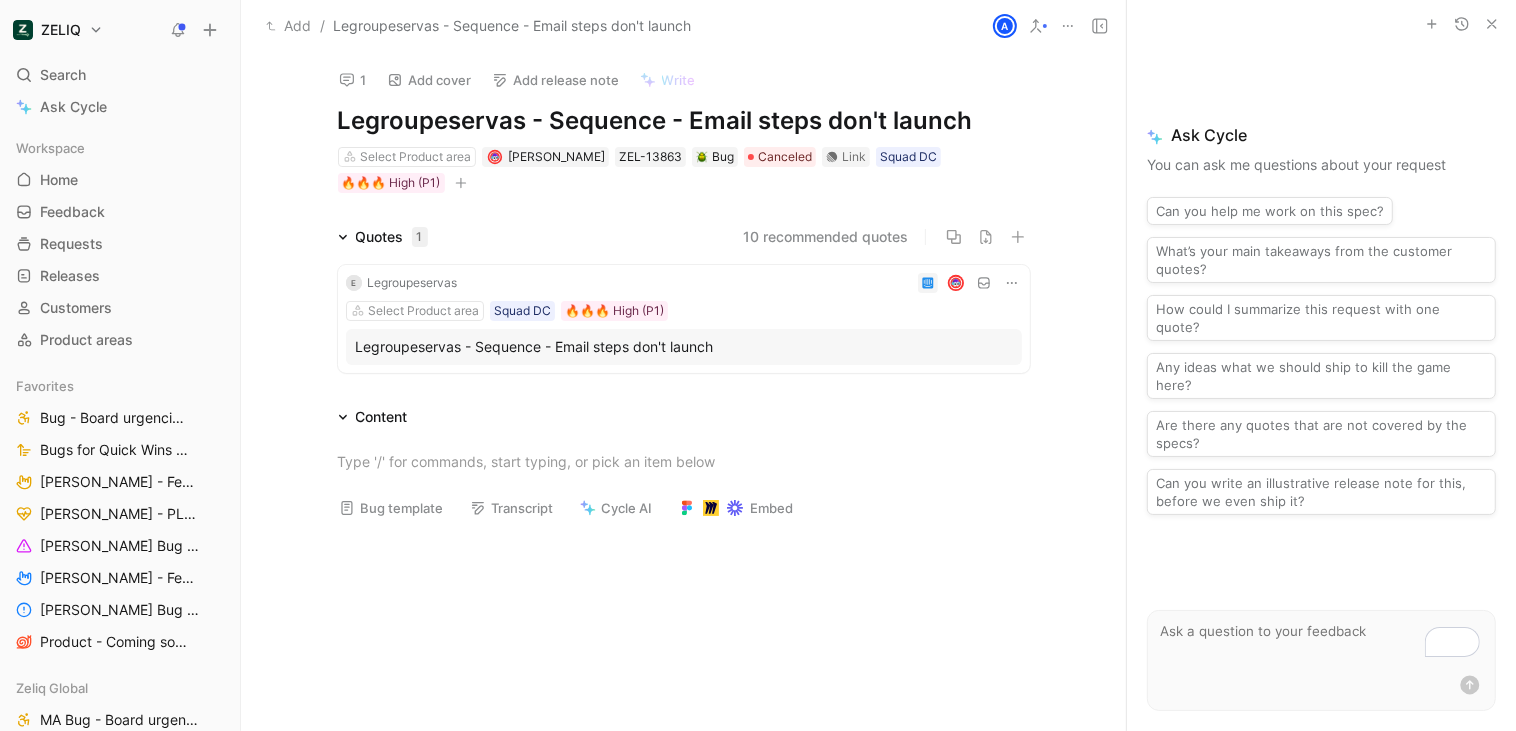 click at bounding box center [1492, 24] 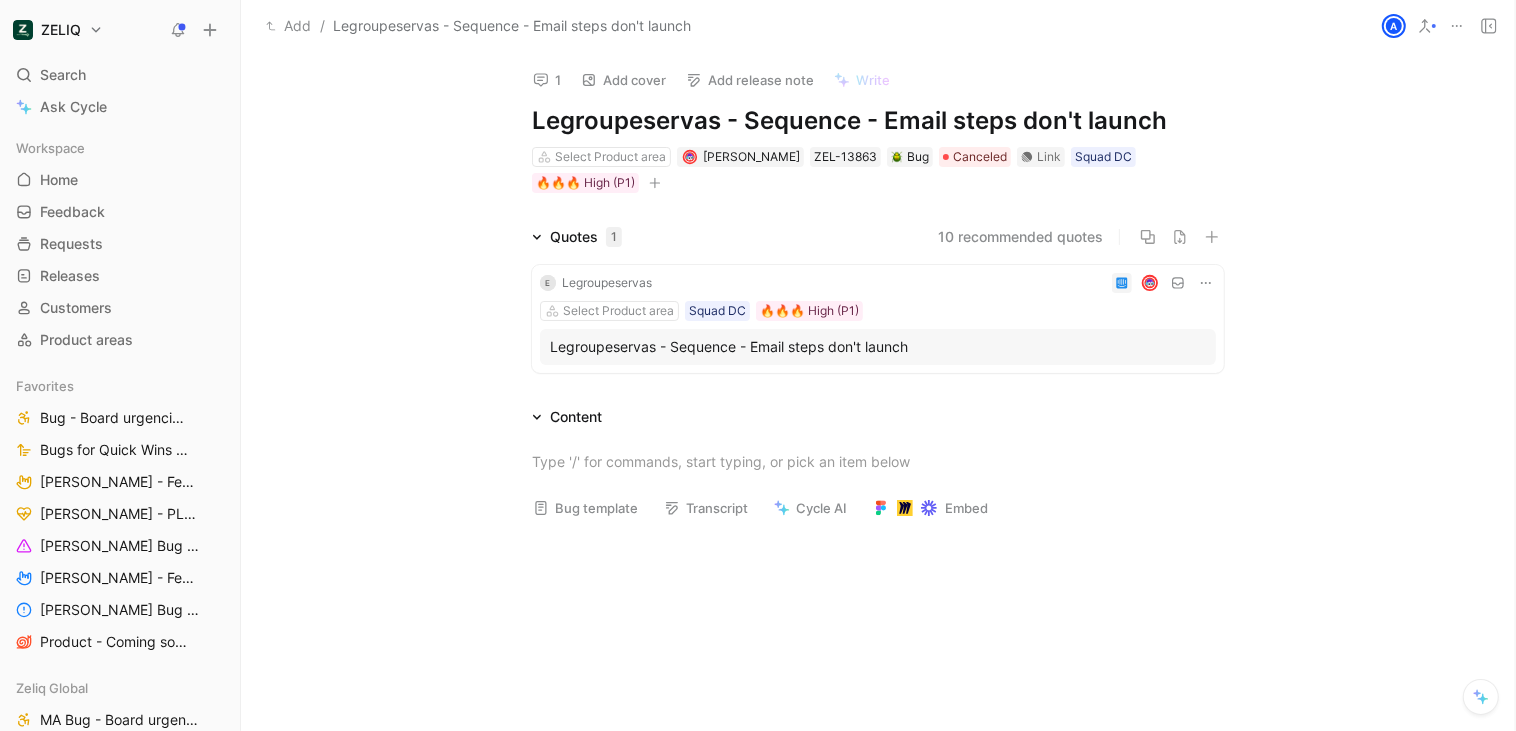 click 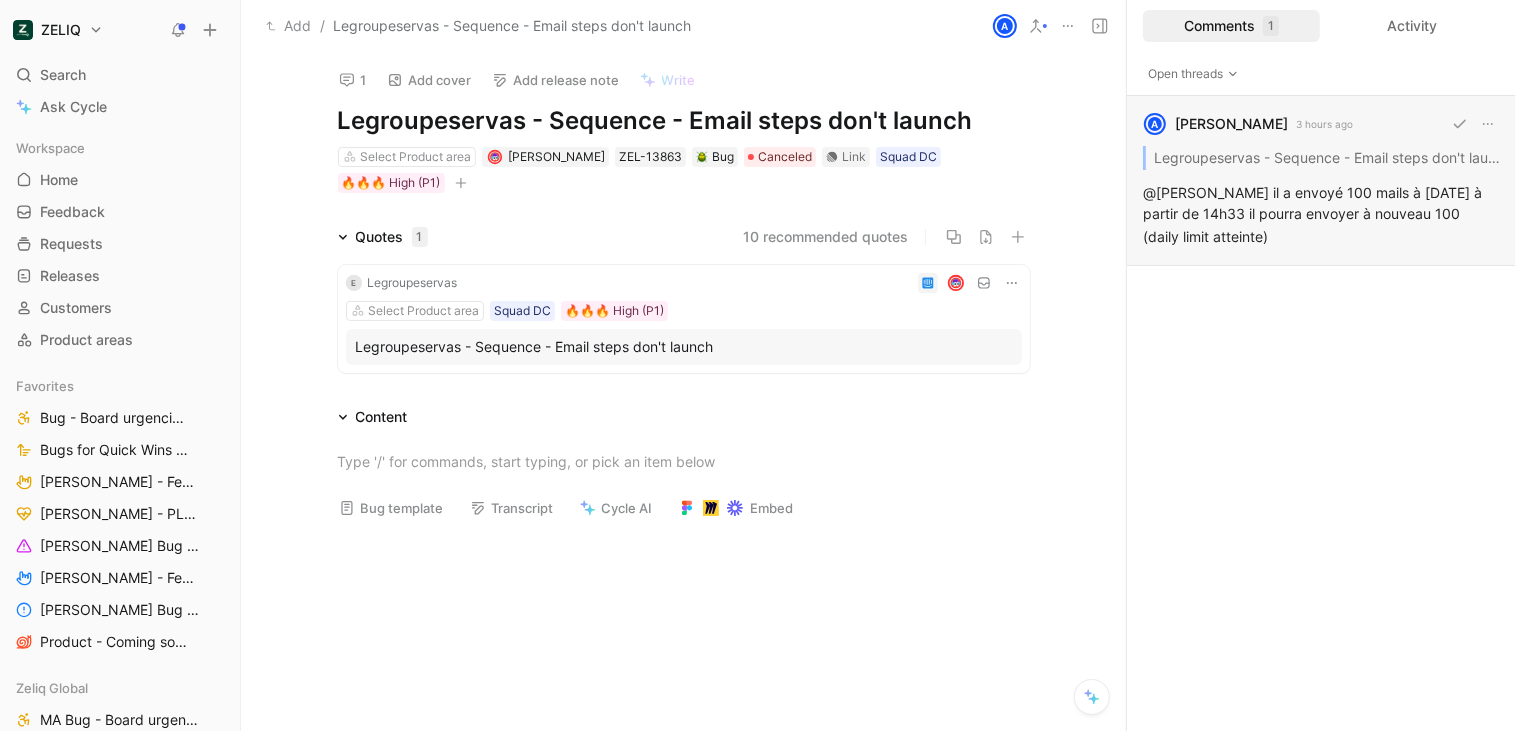 click on "A Alexis Pradié 3 hours ago Legroupeservas - Sequence - Email steps don't launch @Gregoire Konaté il a envoyé 100 mails à hier à partir de 14h33 il pourra envoyer à nouveau 100 (daily limit atteinte)" at bounding box center (1321, 181) 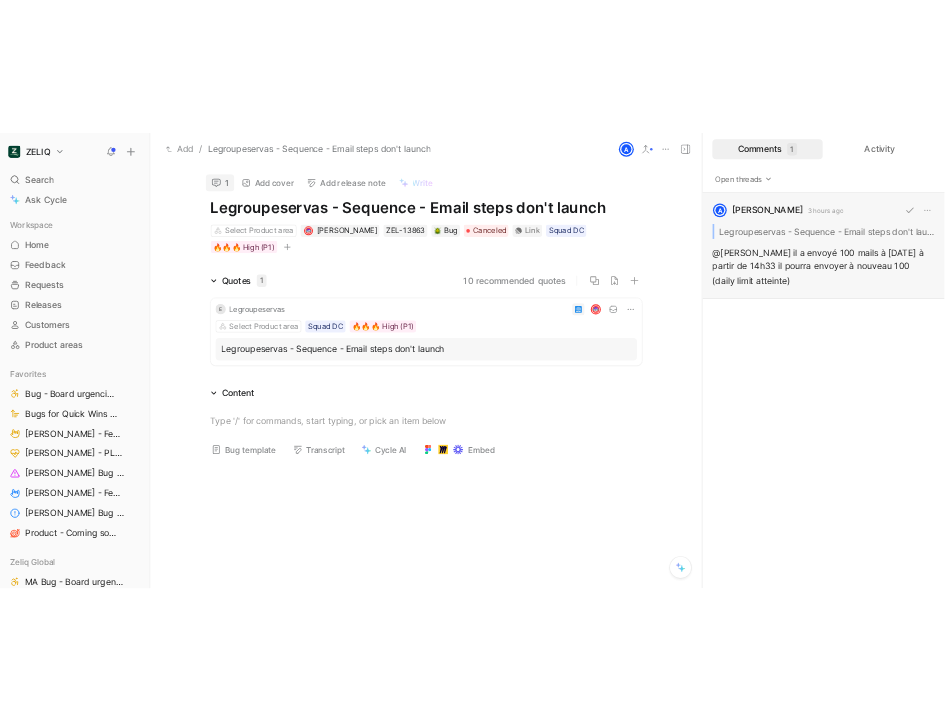 scroll, scrollTop: 13, scrollLeft: 0, axis: vertical 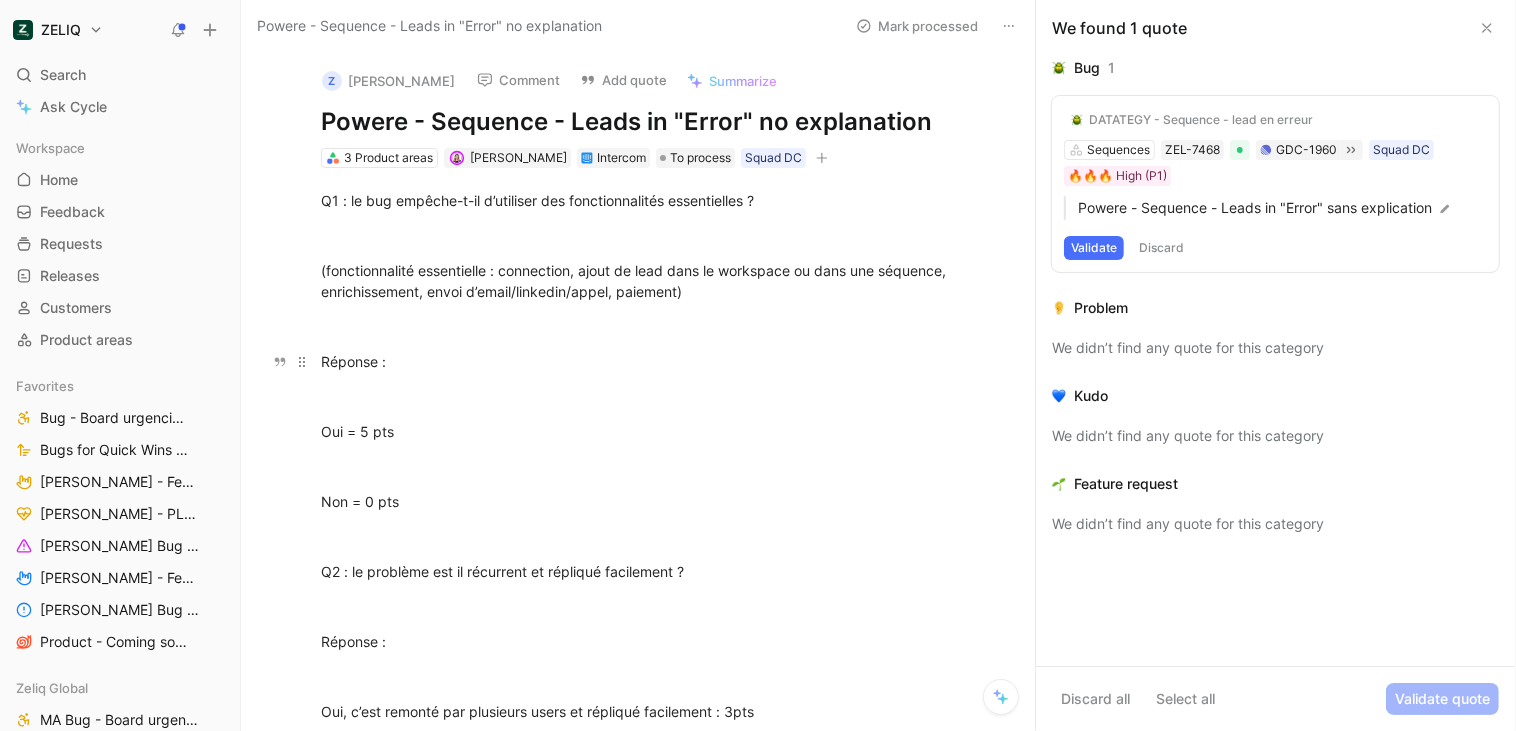 click on "Réponse :" at bounding box center [659, 361] 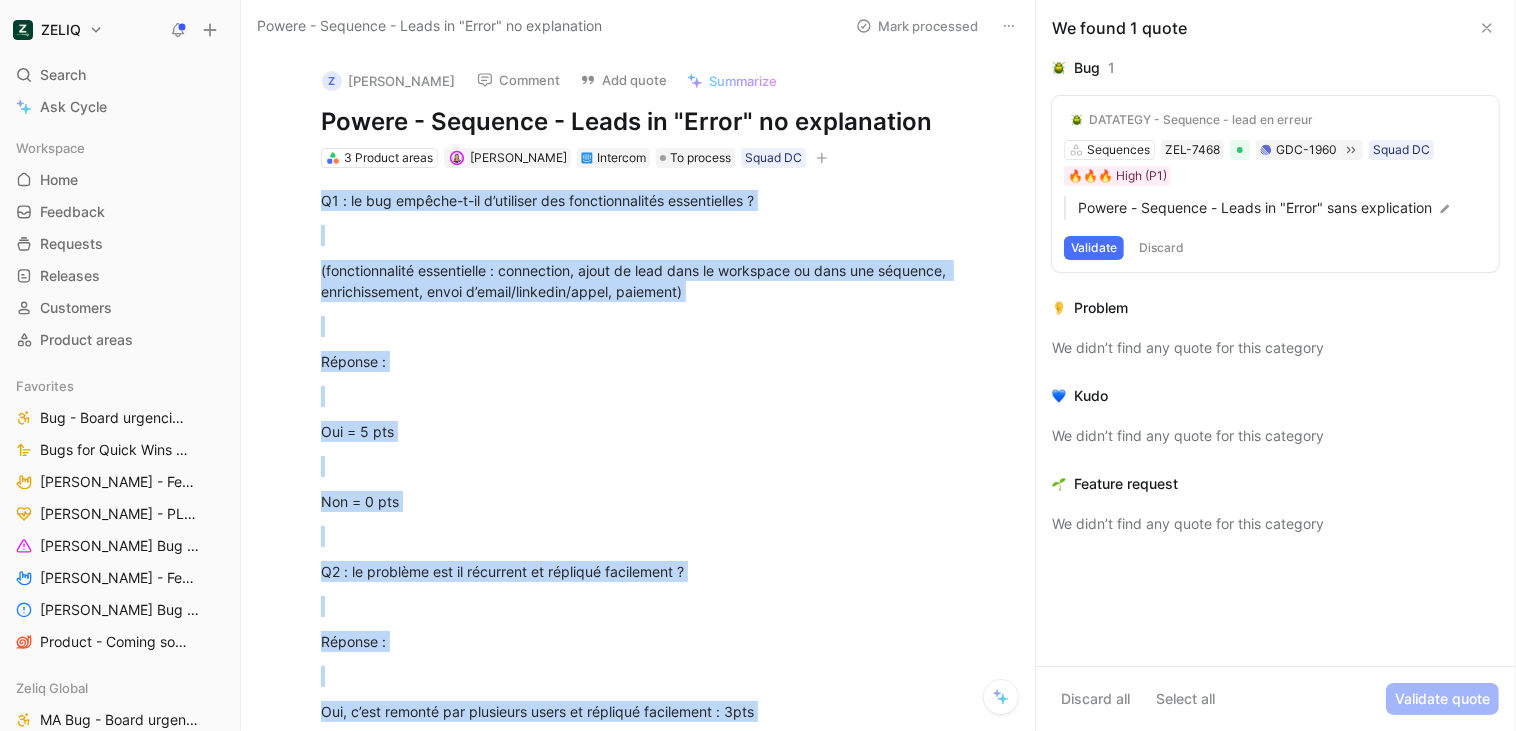 scroll, scrollTop: 3488, scrollLeft: 0, axis: vertical 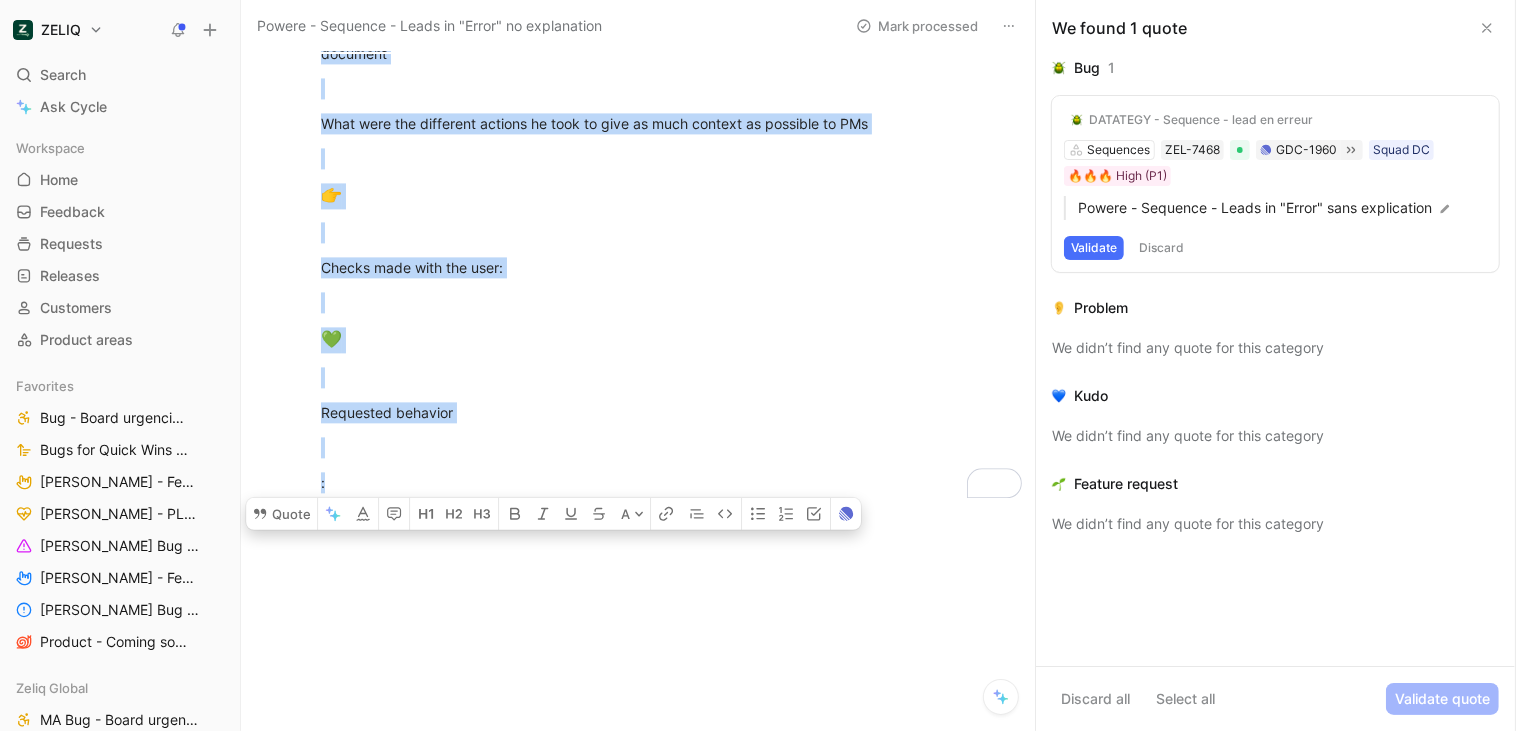 drag, startPoint x: 320, startPoint y: 206, endPoint x: 763, endPoint y: 488, distance: 525.1409 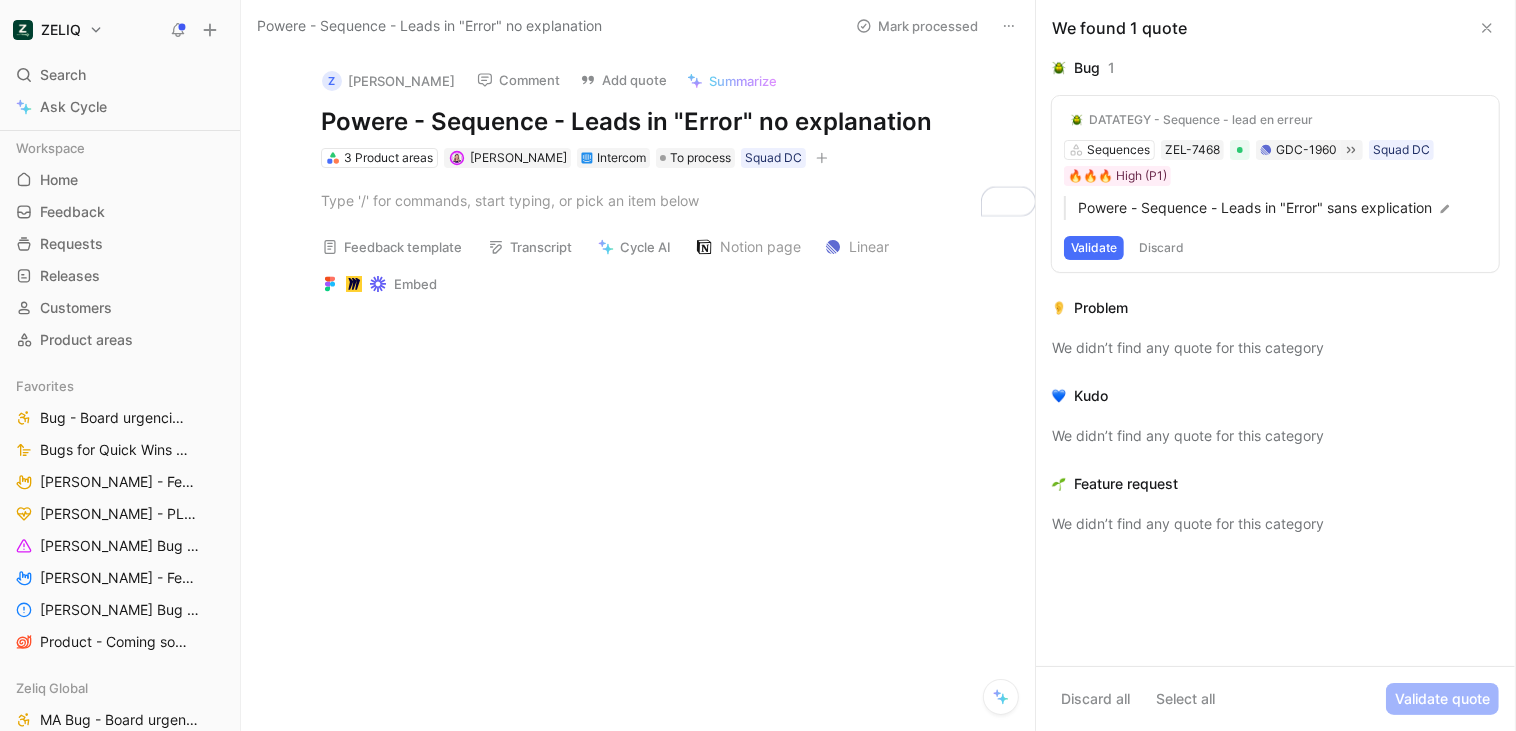 scroll, scrollTop: 1285, scrollLeft: 0, axis: vertical 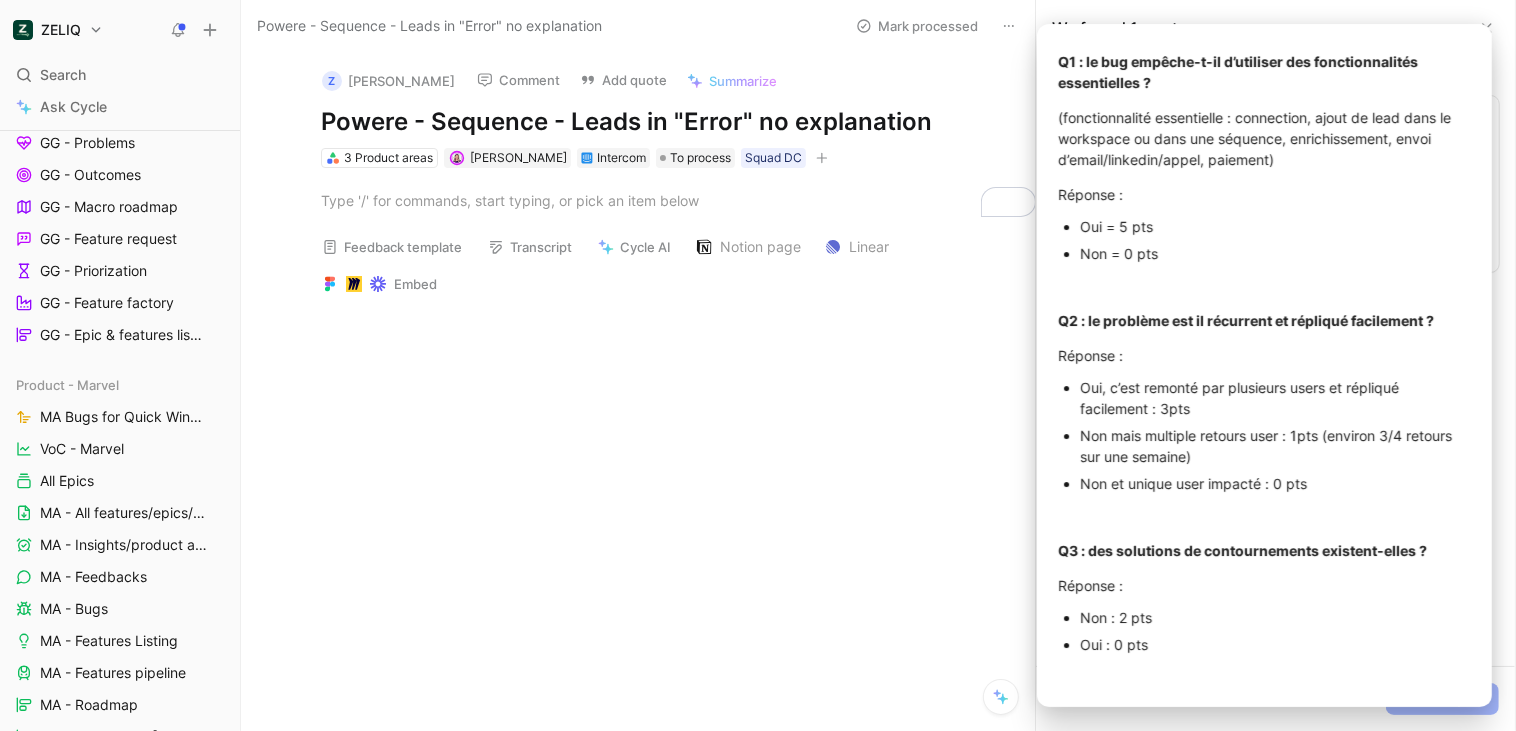 click on "Feedback template" at bounding box center (392, 247) 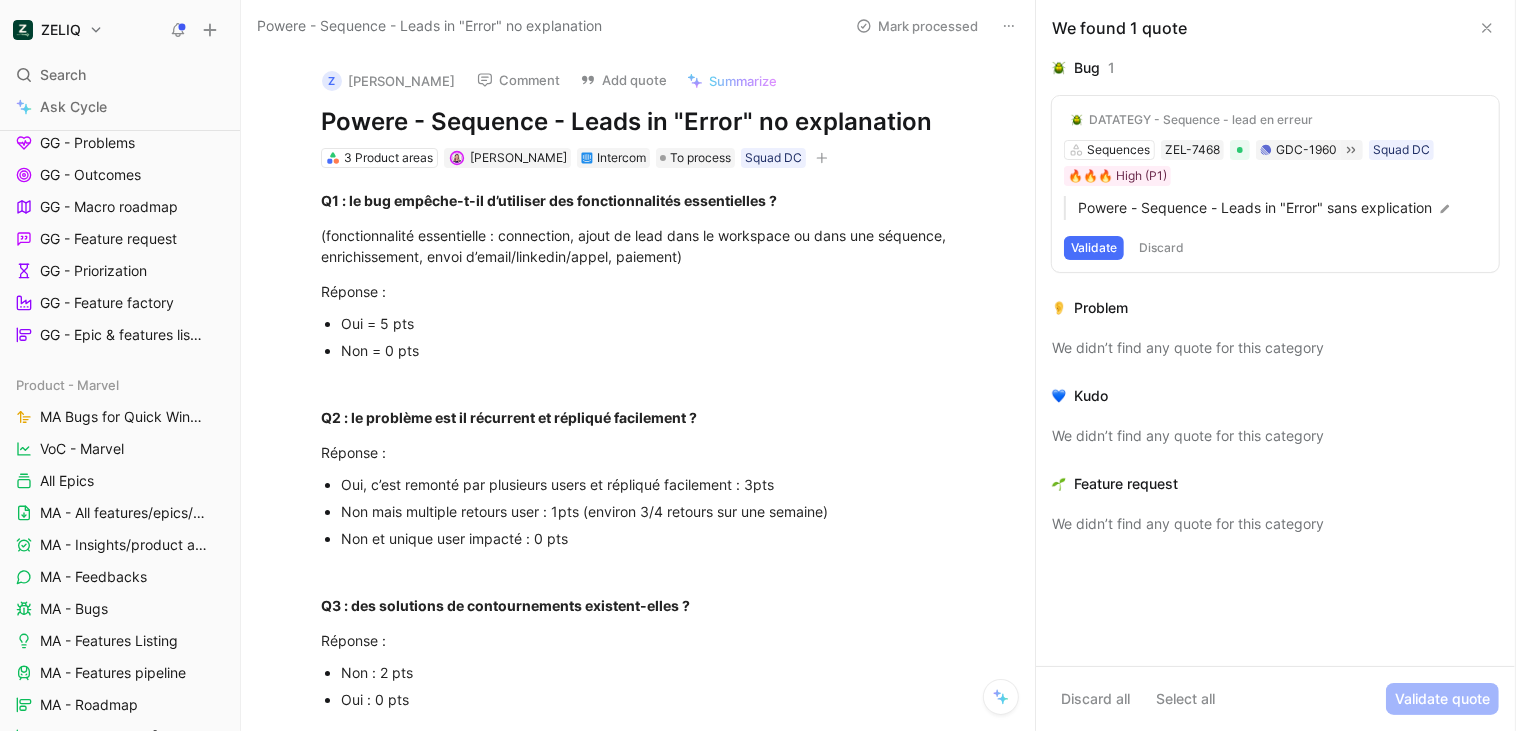 scroll, scrollTop: 642, scrollLeft: 0, axis: vertical 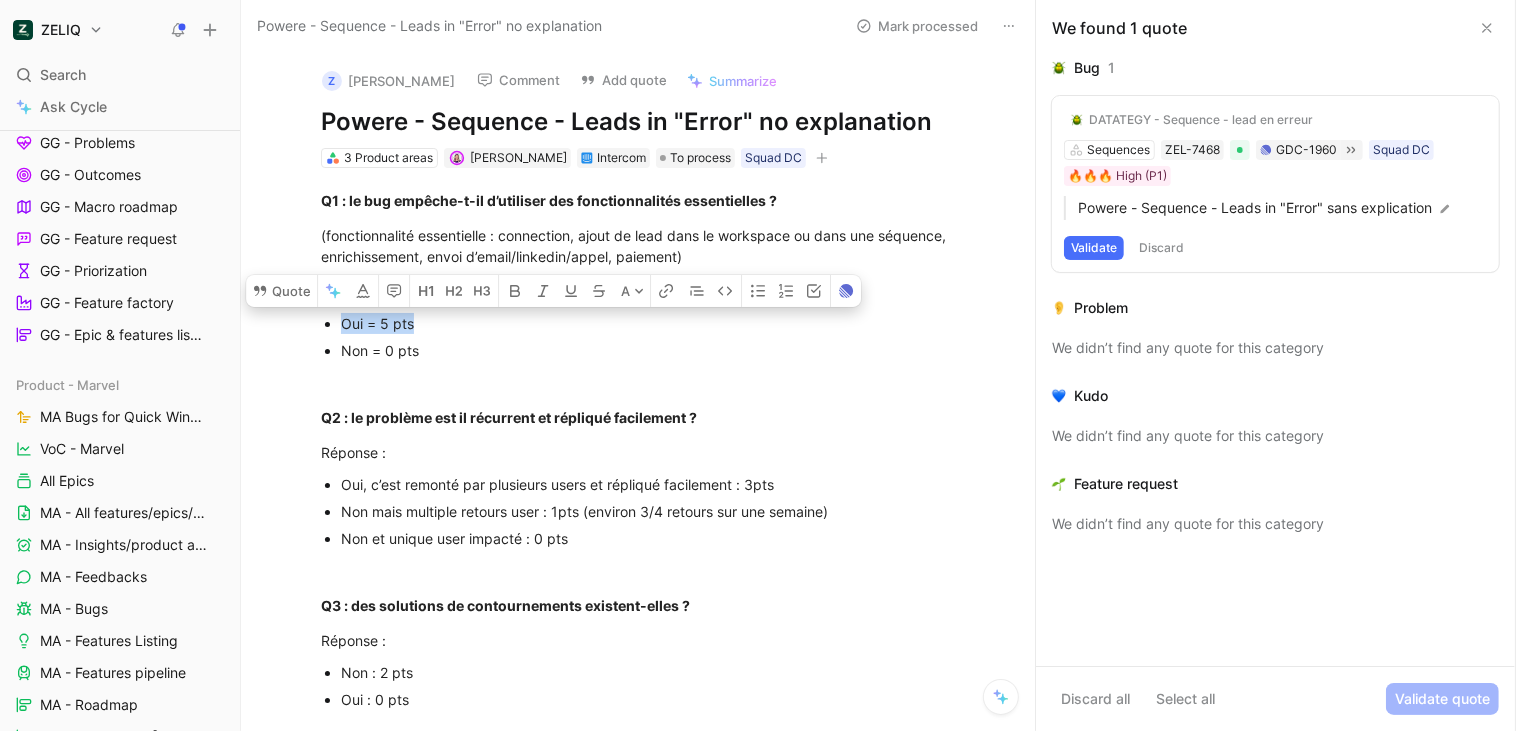 drag, startPoint x: 441, startPoint y: 322, endPoint x: 341, endPoint y: 316, distance: 100.17984 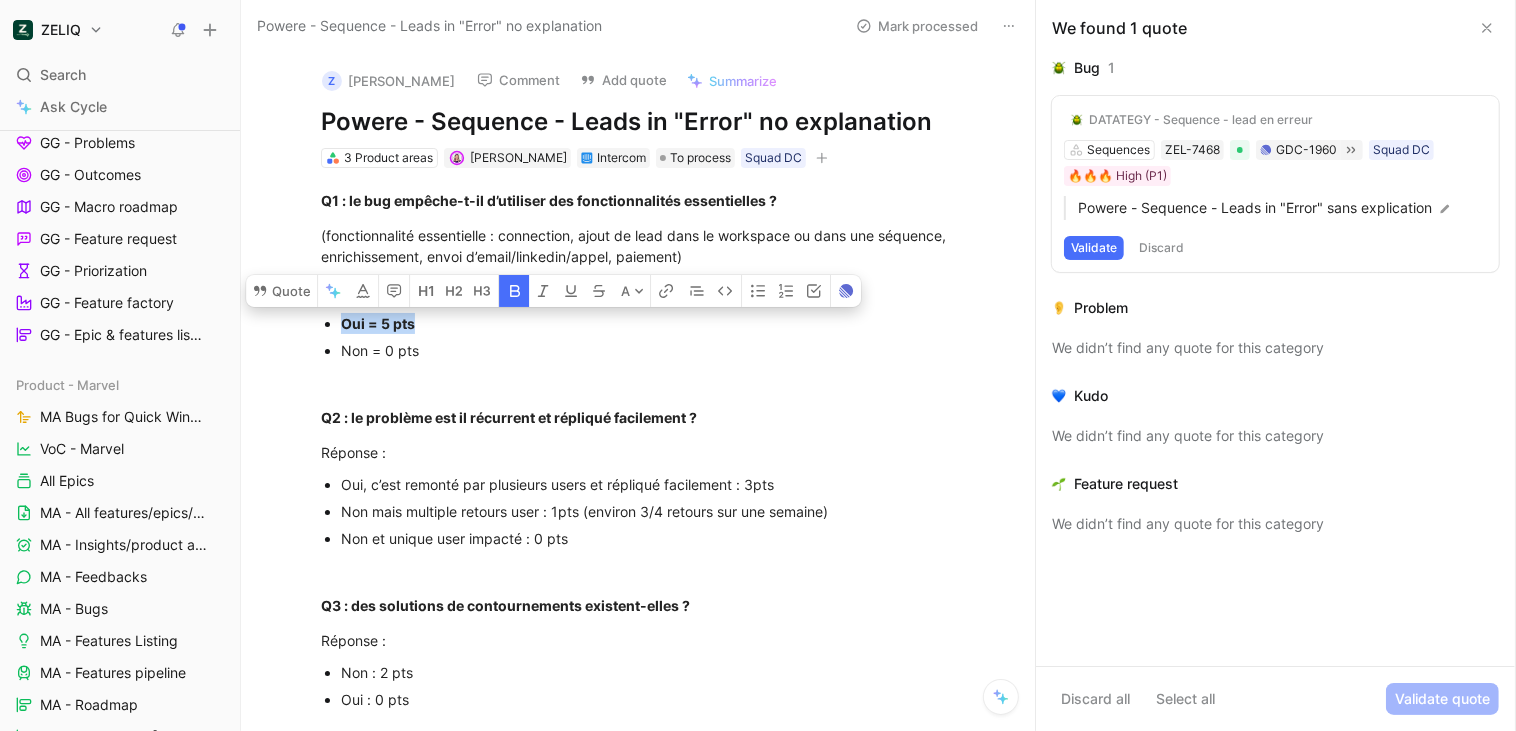 click on "Non = 0 pts" at bounding box center [669, 350] 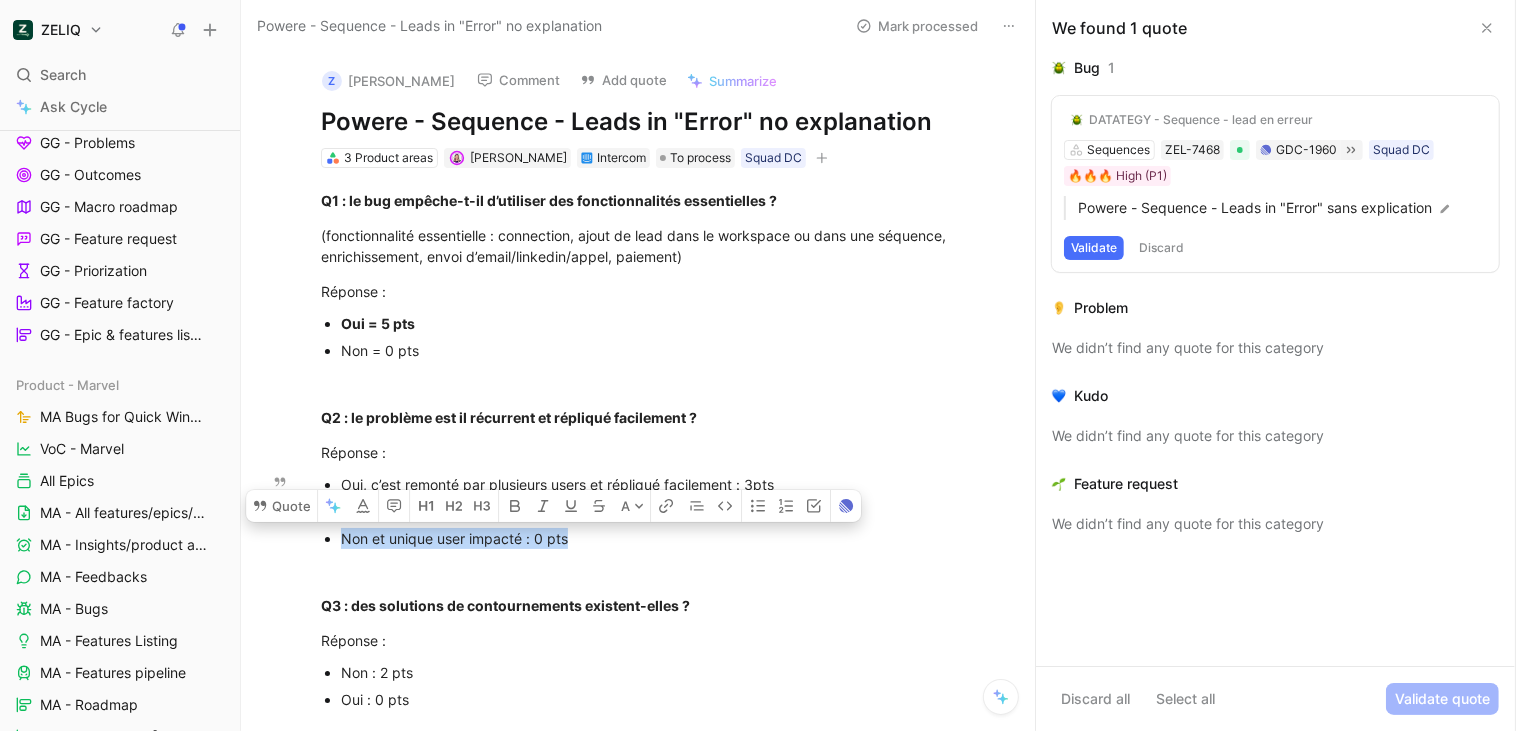 drag, startPoint x: 647, startPoint y: 536, endPoint x: 341, endPoint y: 538, distance: 306.00653 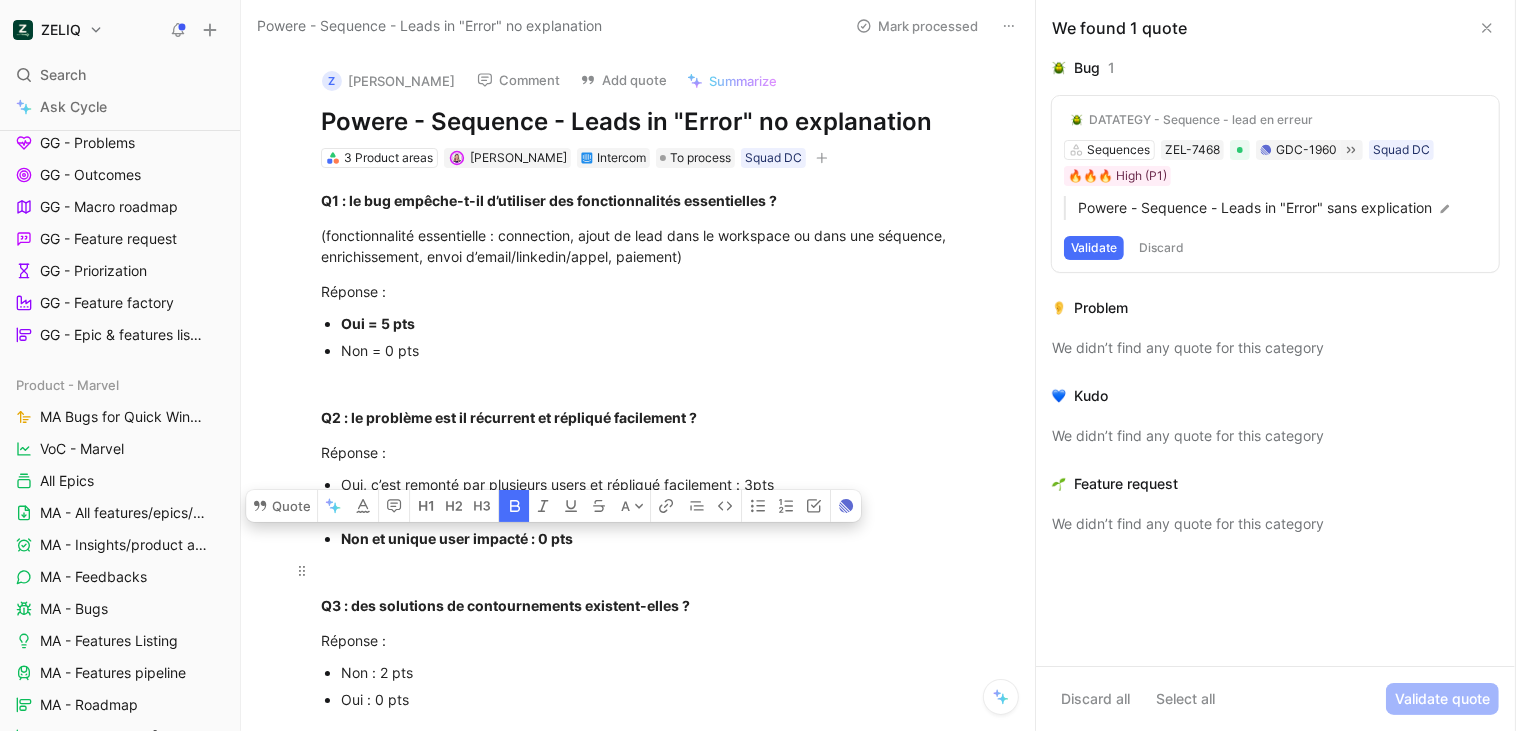 click at bounding box center (659, 570) 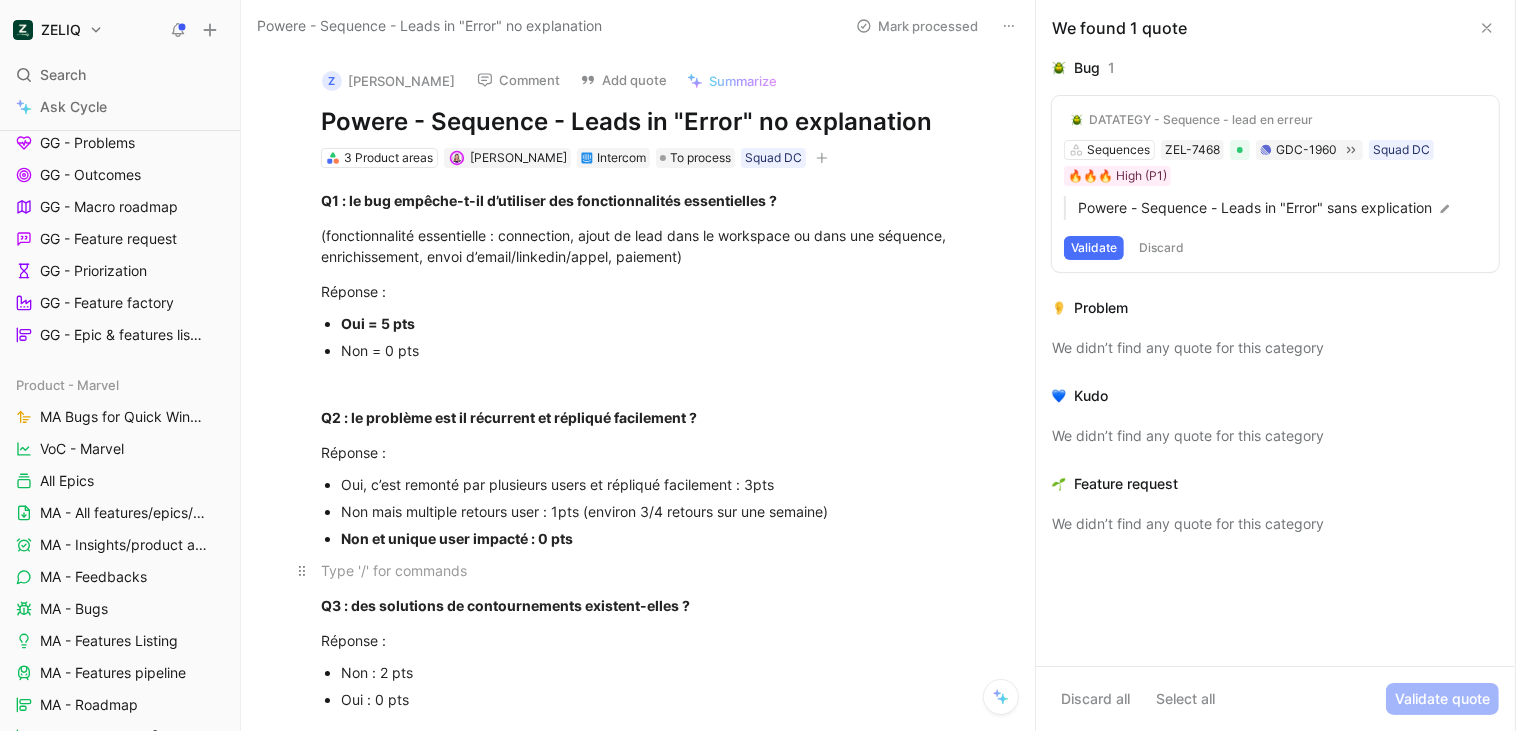 scroll, scrollTop: 226, scrollLeft: 0, axis: vertical 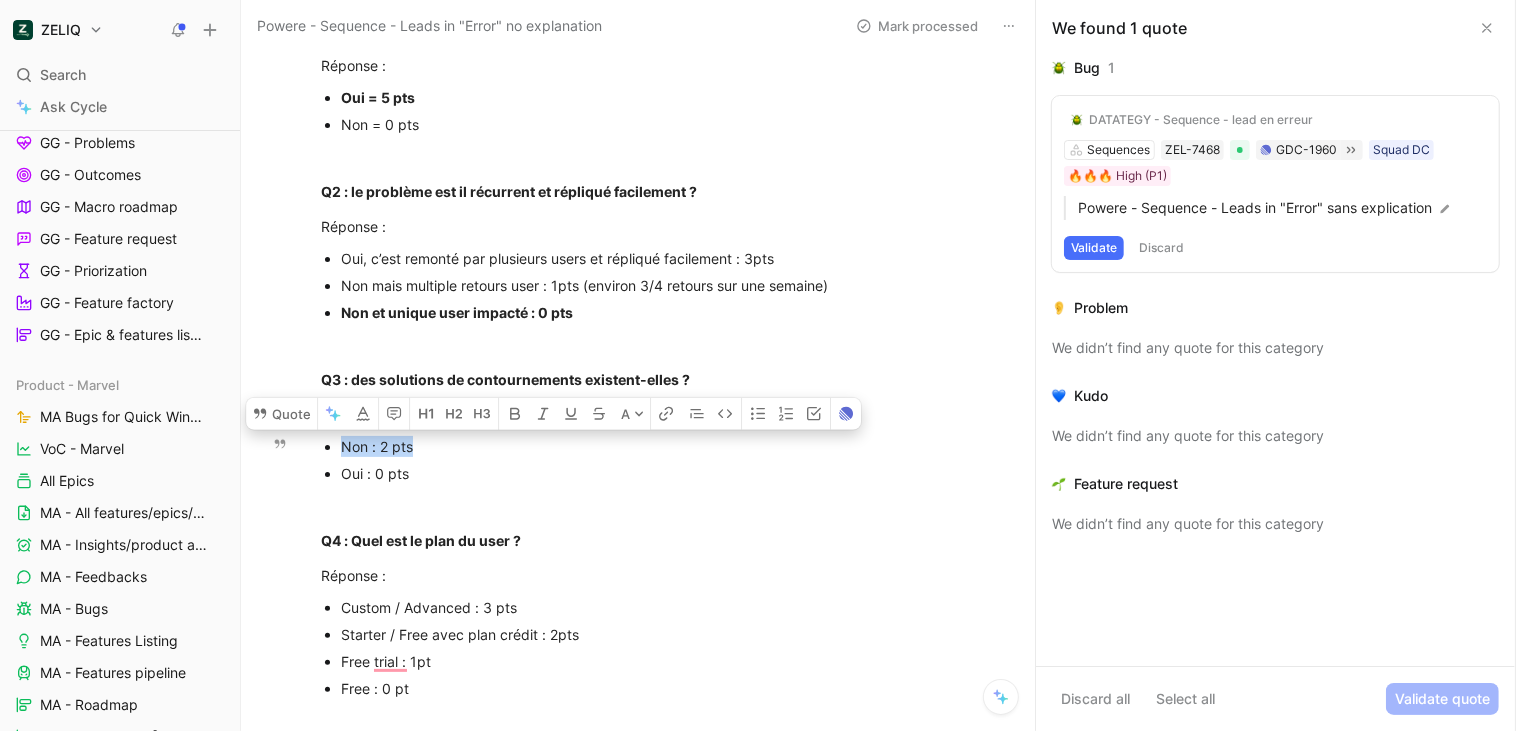 drag, startPoint x: 366, startPoint y: 443, endPoint x: 343, endPoint y: 442, distance: 23.021729 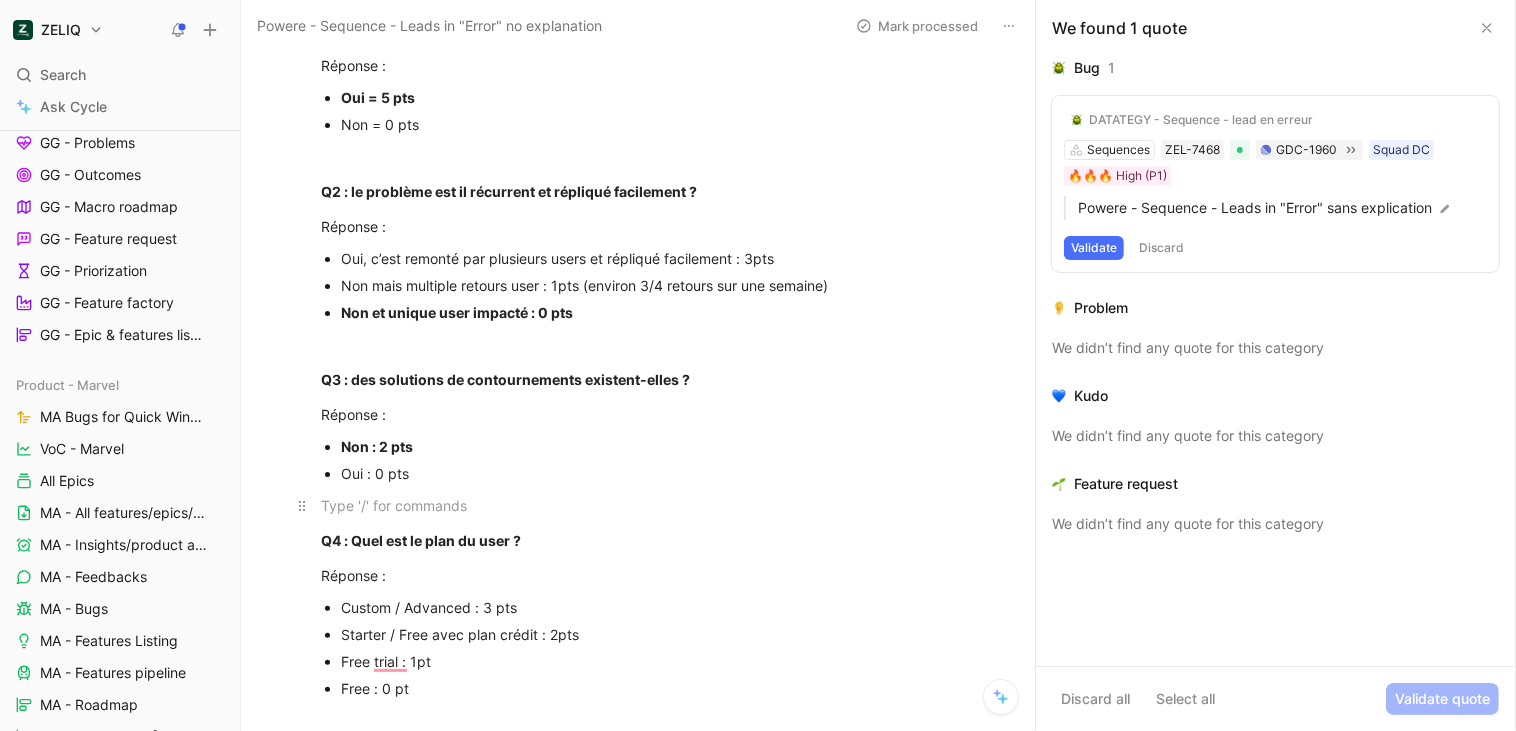 click at bounding box center [659, 505] 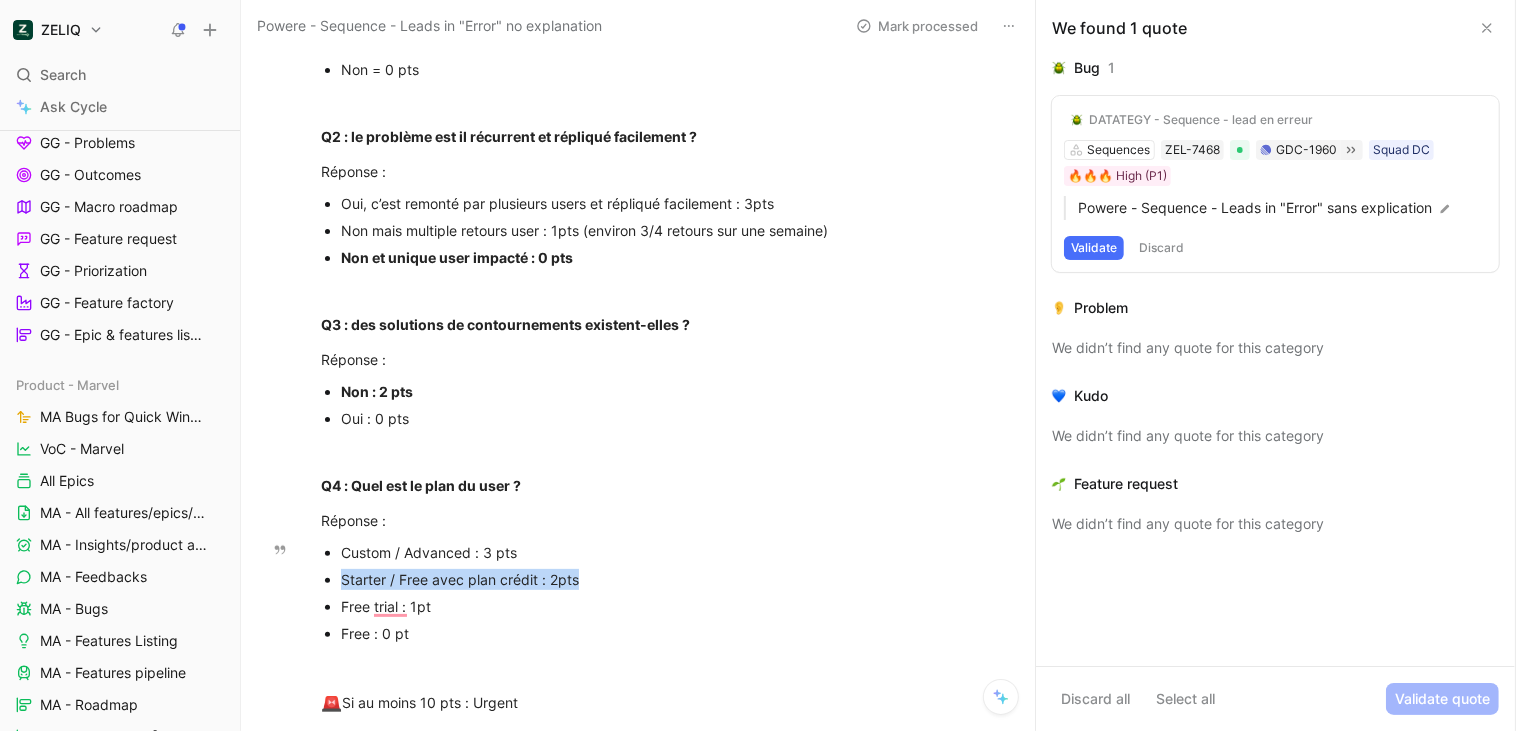 drag, startPoint x: 600, startPoint y: 578, endPoint x: 307, endPoint y: 581, distance: 293.01535 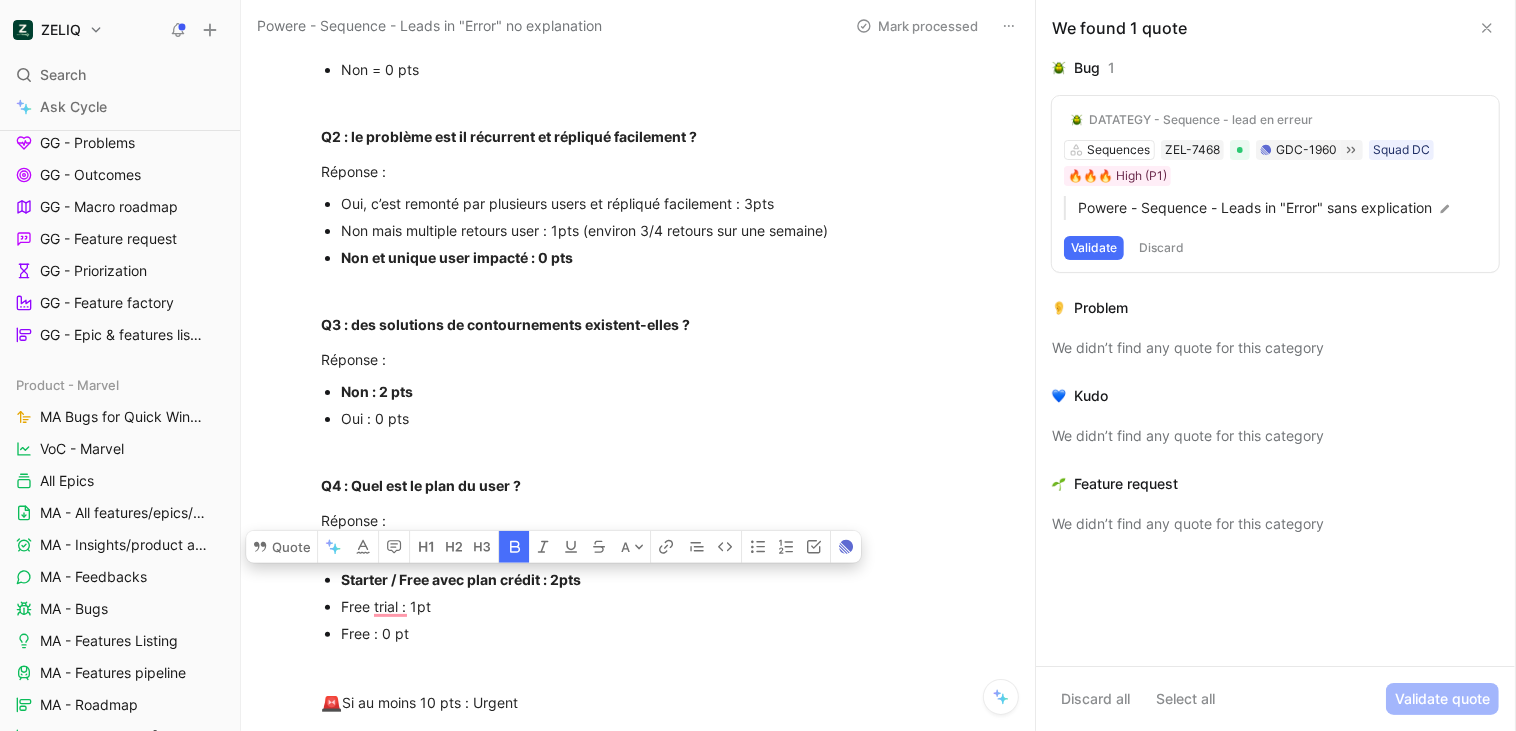 scroll, scrollTop: 695, scrollLeft: 0, axis: vertical 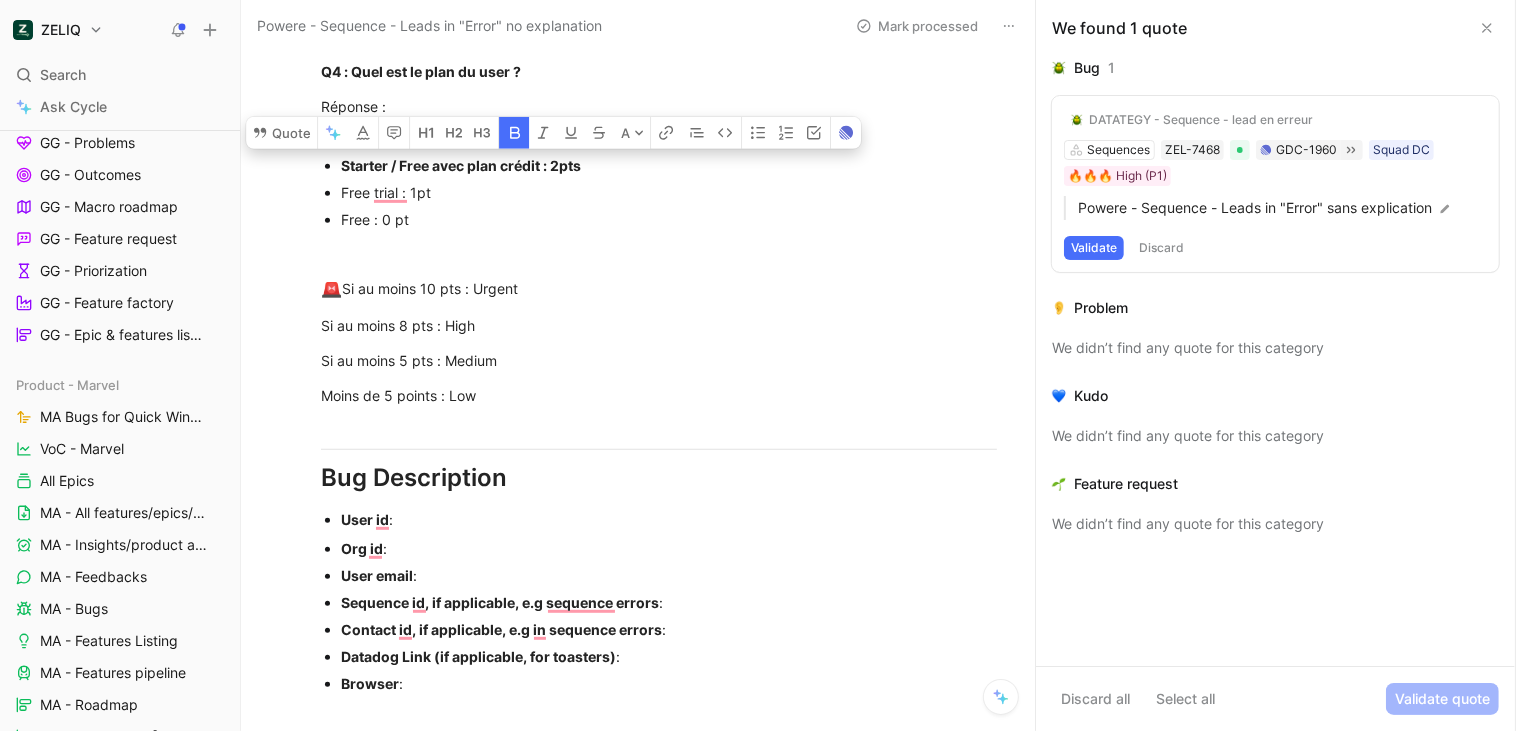 click on "🚨  Si au moins 10 pts : Urgent" at bounding box center [659, 289] 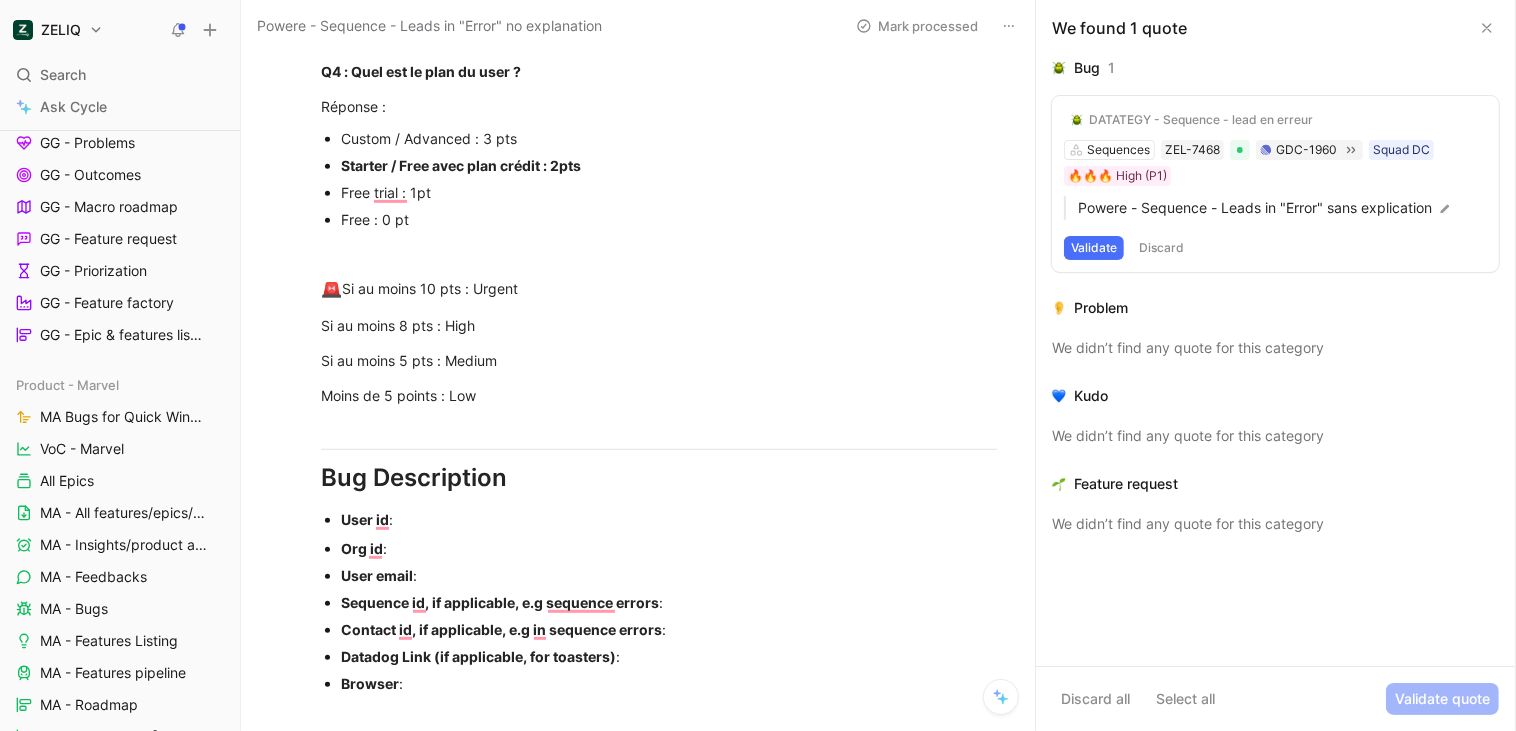 scroll, scrollTop: 680, scrollLeft: 0, axis: vertical 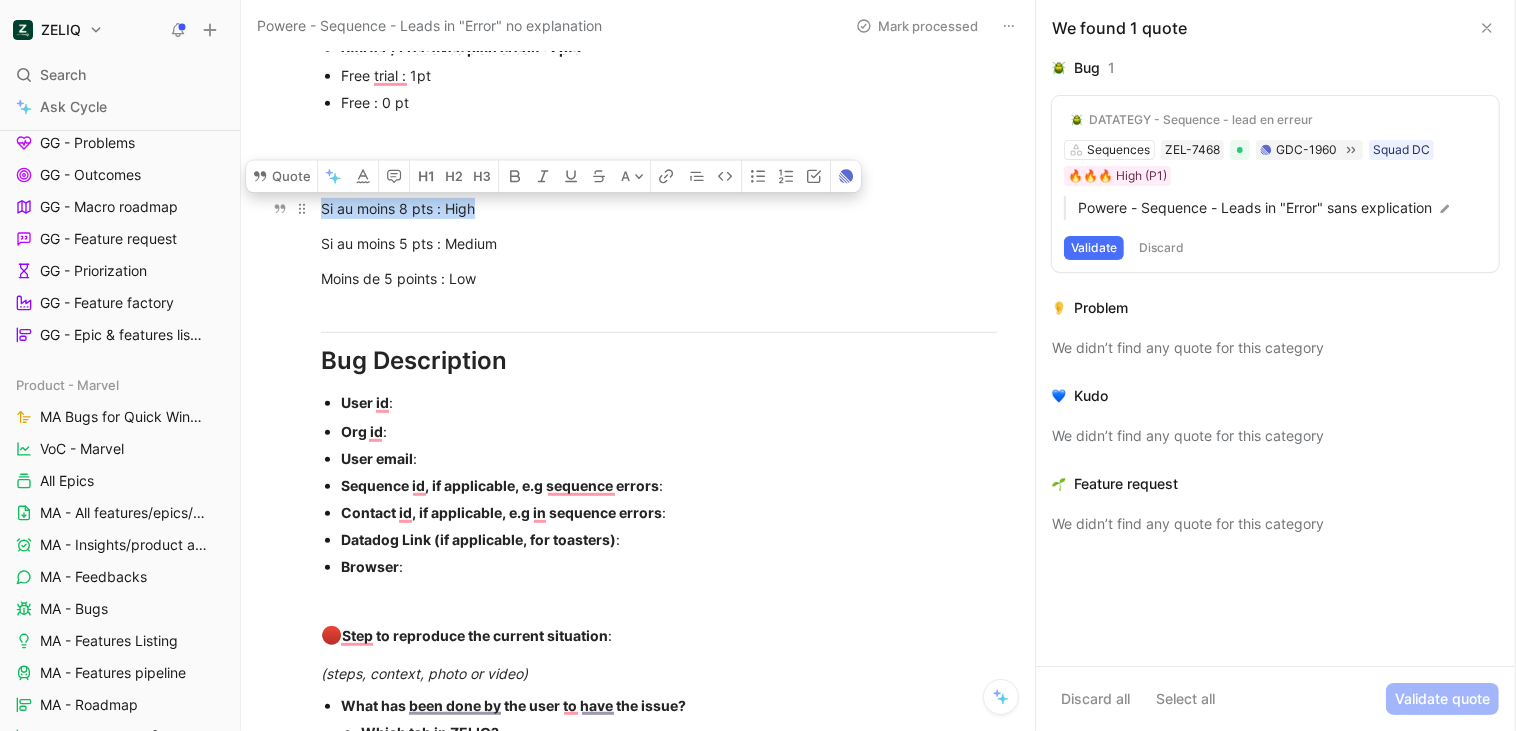 drag, startPoint x: 522, startPoint y: 214, endPoint x: 315, endPoint y: 210, distance: 207.03865 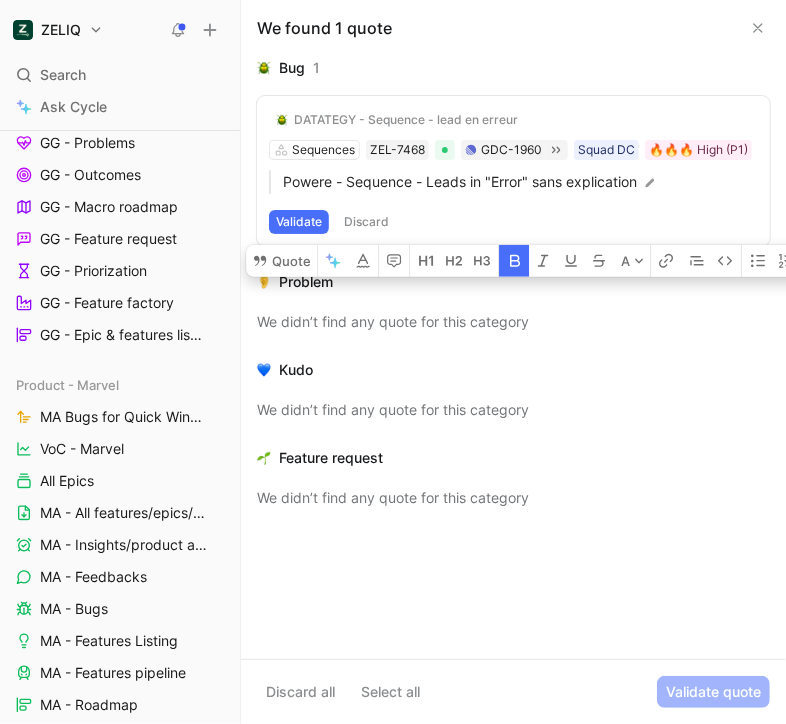 click 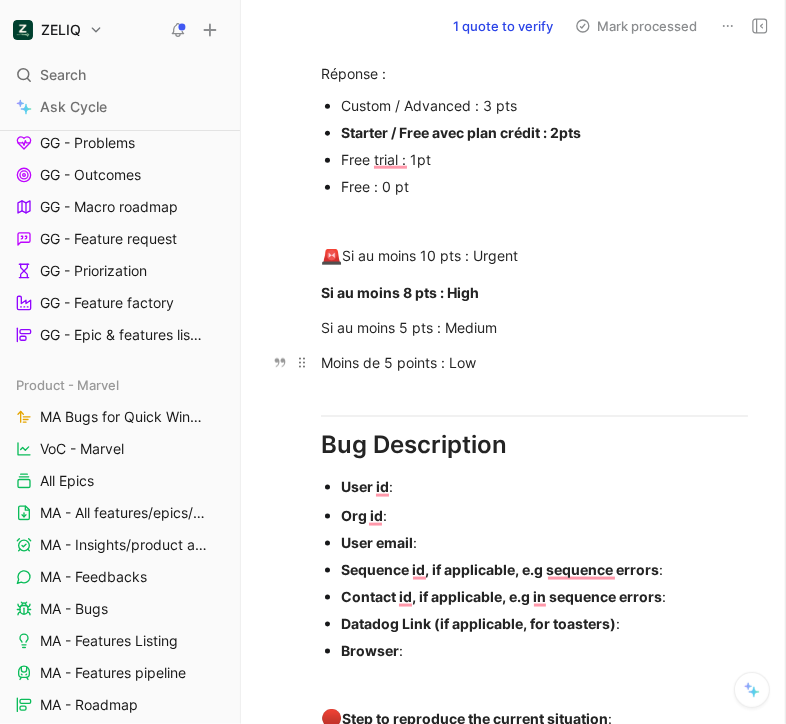 click on "Moins de 5 points : Low" at bounding box center (534, 362) 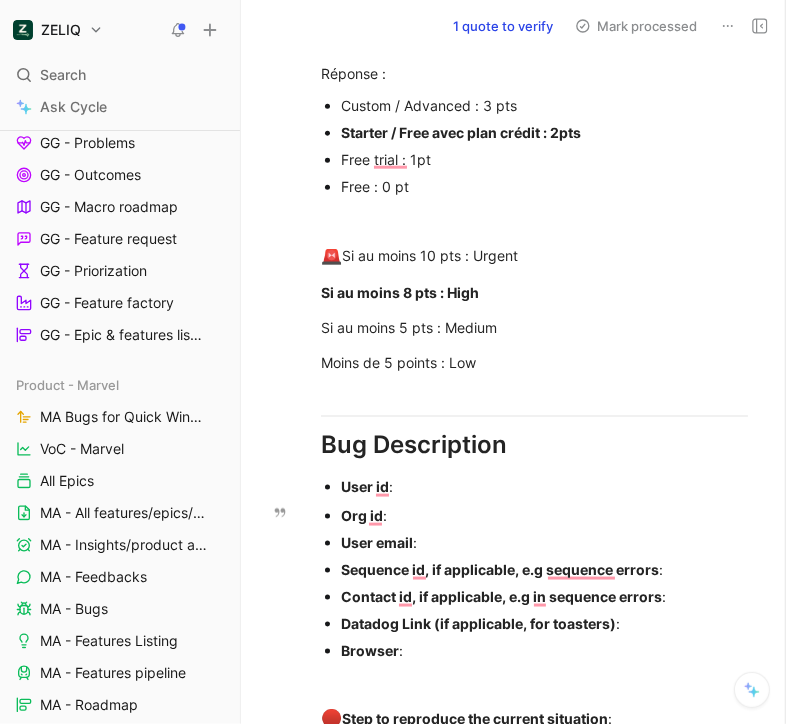 click on "Org id :" at bounding box center [544, 515] 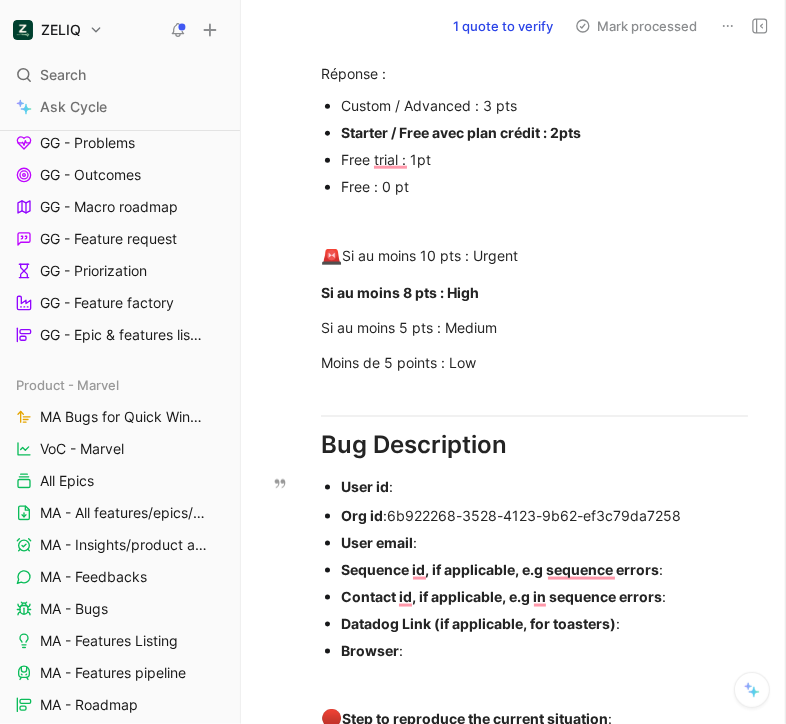 click on "User id :" at bounding box center [544, 486] 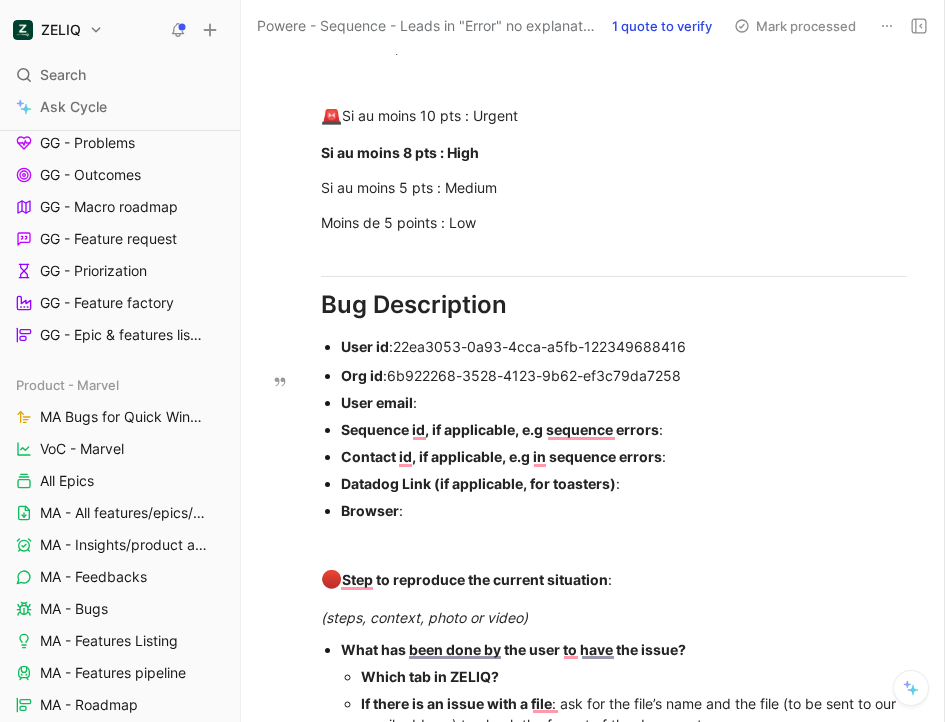 scroll, scrollTop: 844, scrollLeft: 0, axis: vertical 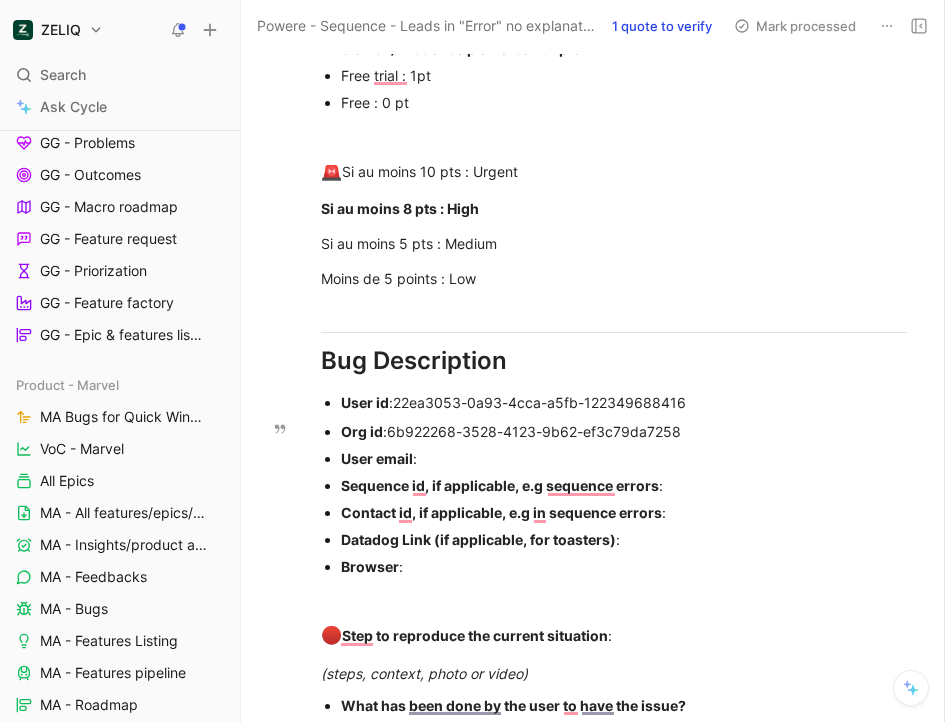 click on "User email :" at bounding box center (624, 458) 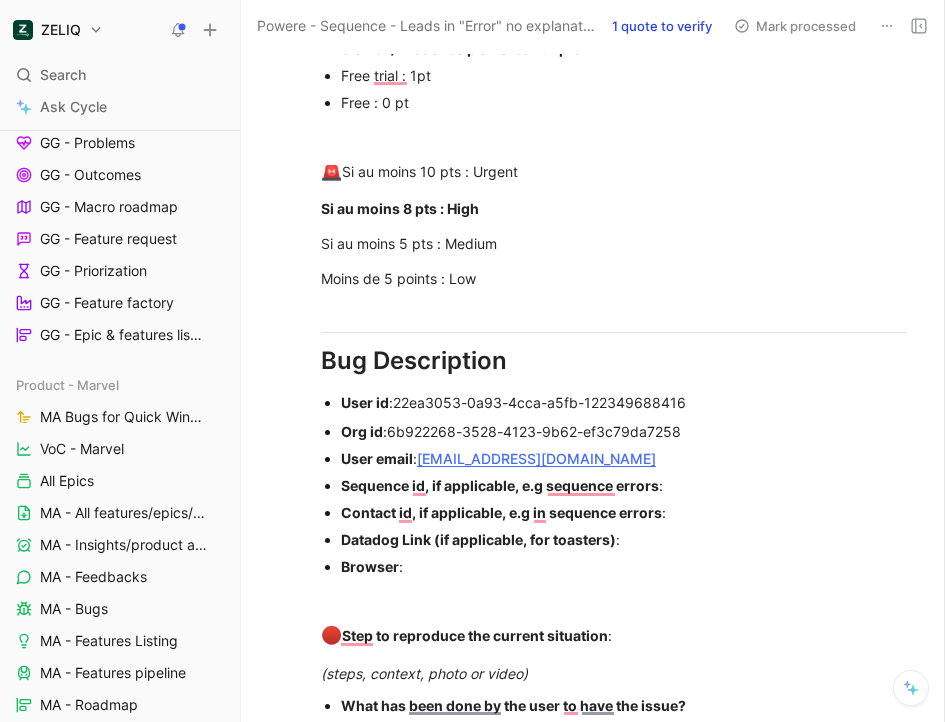 type 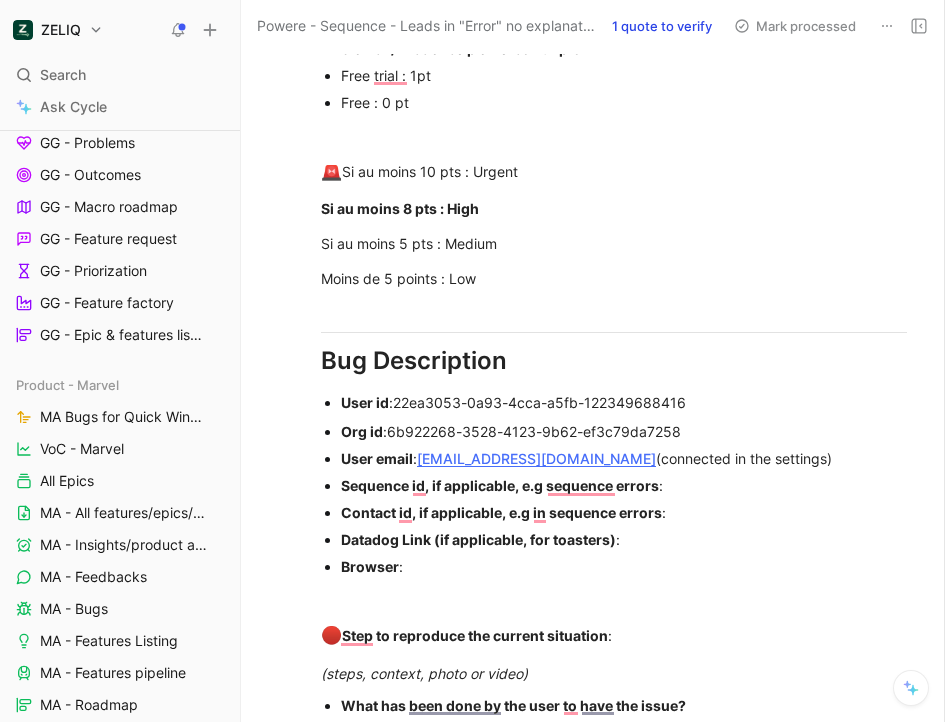 scroll, scrollTop: 0, scrollLeft: 0, axis: both 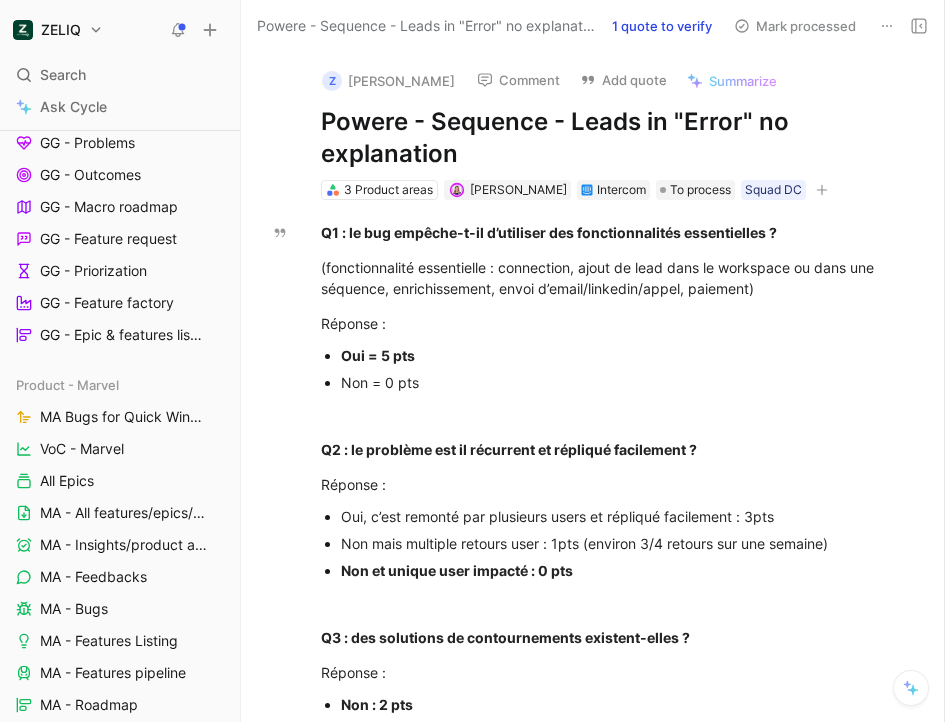 click on "z [PERSON_NAME]" at bounding box center (388, 81) 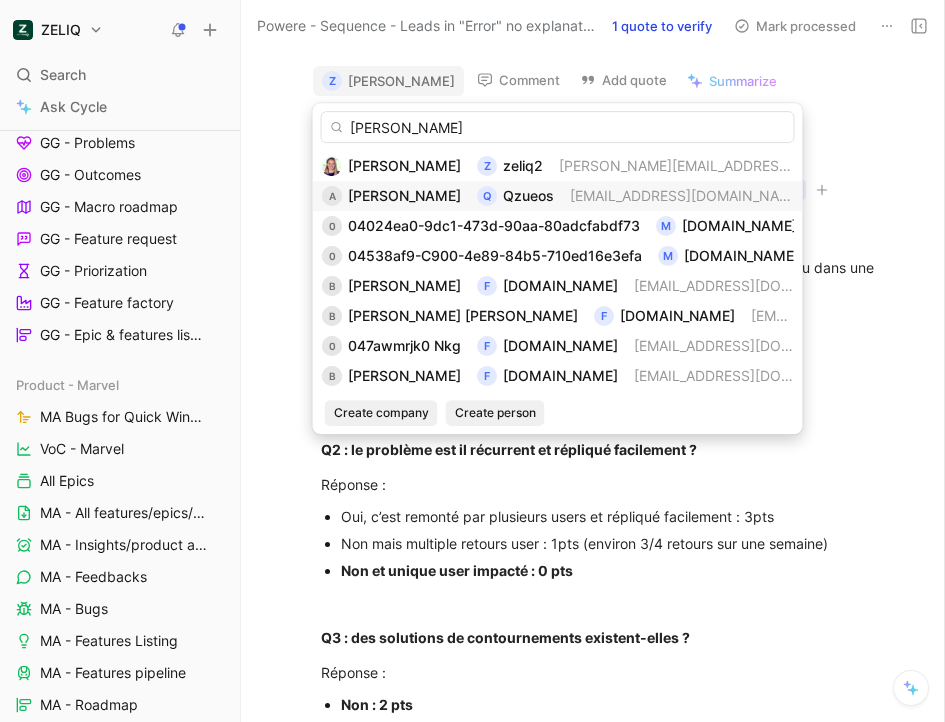 type on "[PERSON_NAME]" 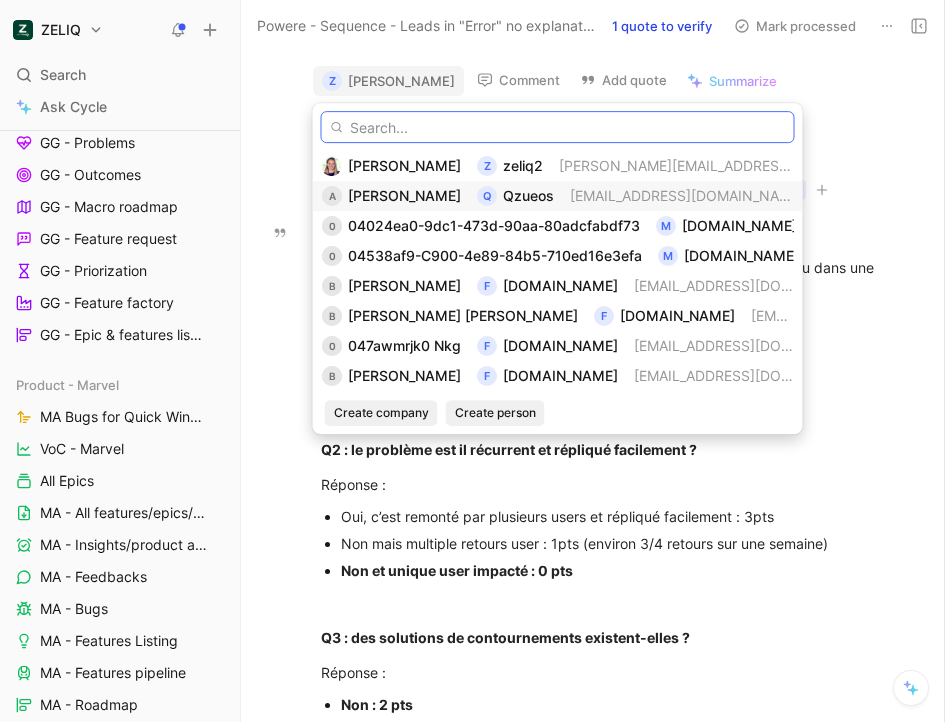 paste on "[EMAIL_ADDRESS][DOMAIN_NAME]" 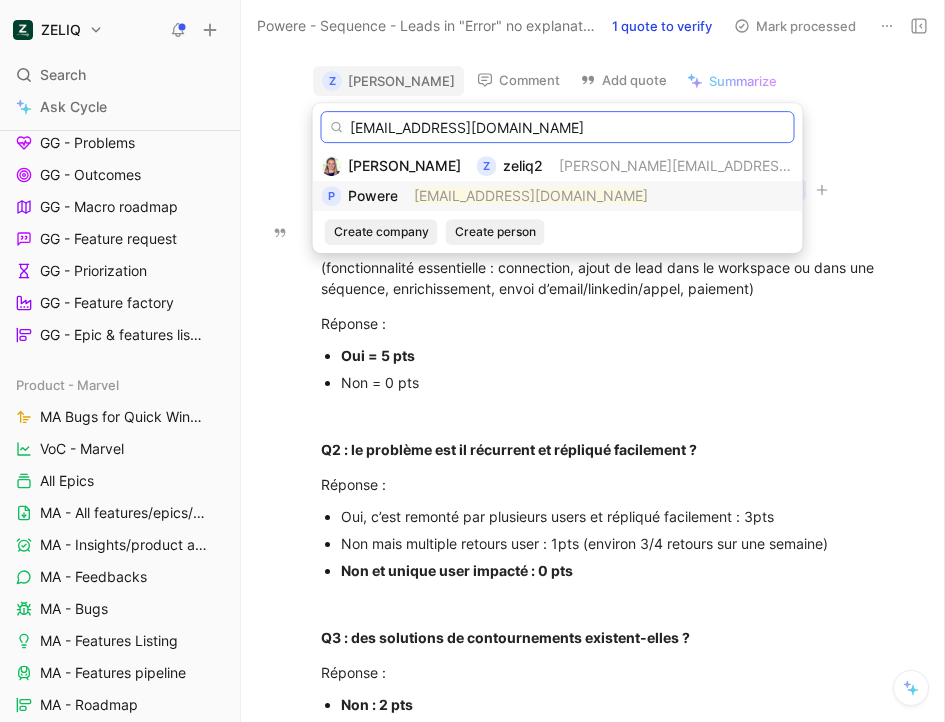type on "[EMAIL_ADDRESS][DOMAIN_NAME]" 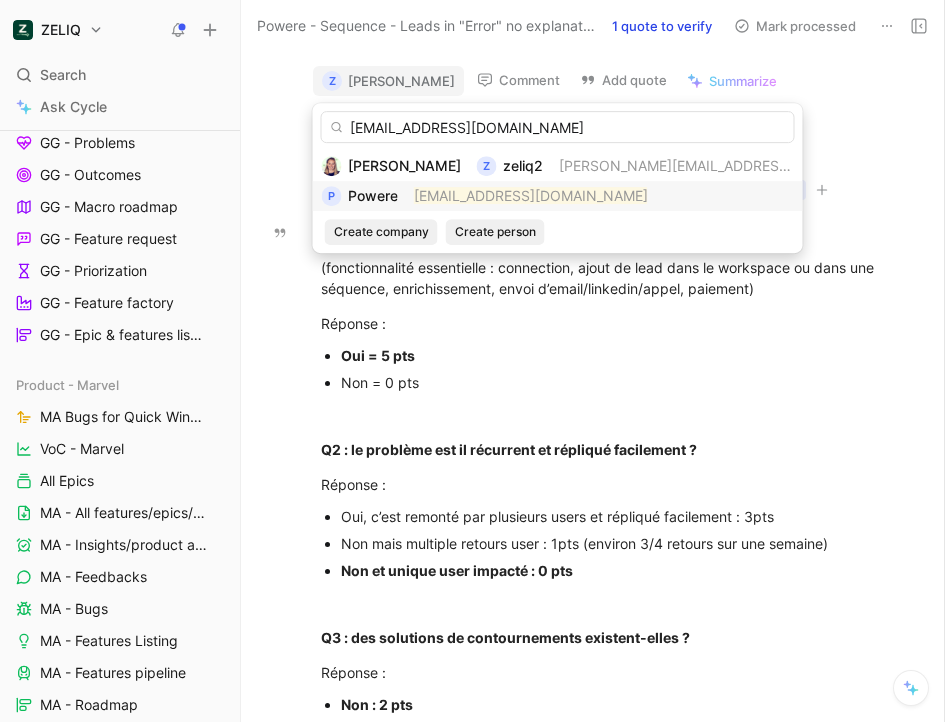 click on "P Powere [EMAIL_ADDRESS][DOMAIN_NAME]" at bounding box center [558, 196] 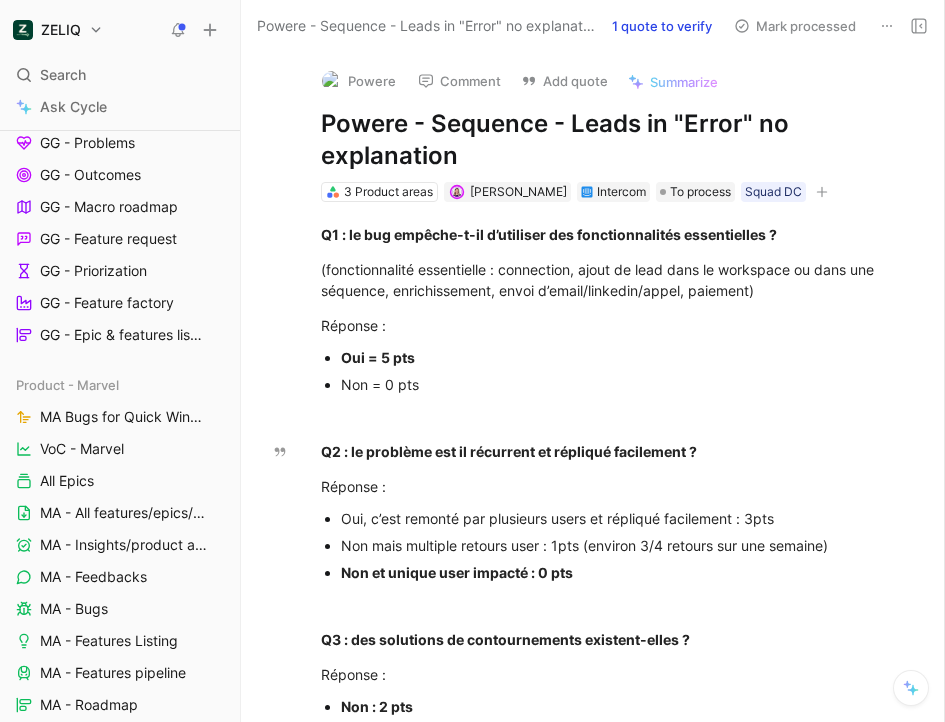 scroll, scrollTop: 686, scrollLeft: 0, axis: vertical 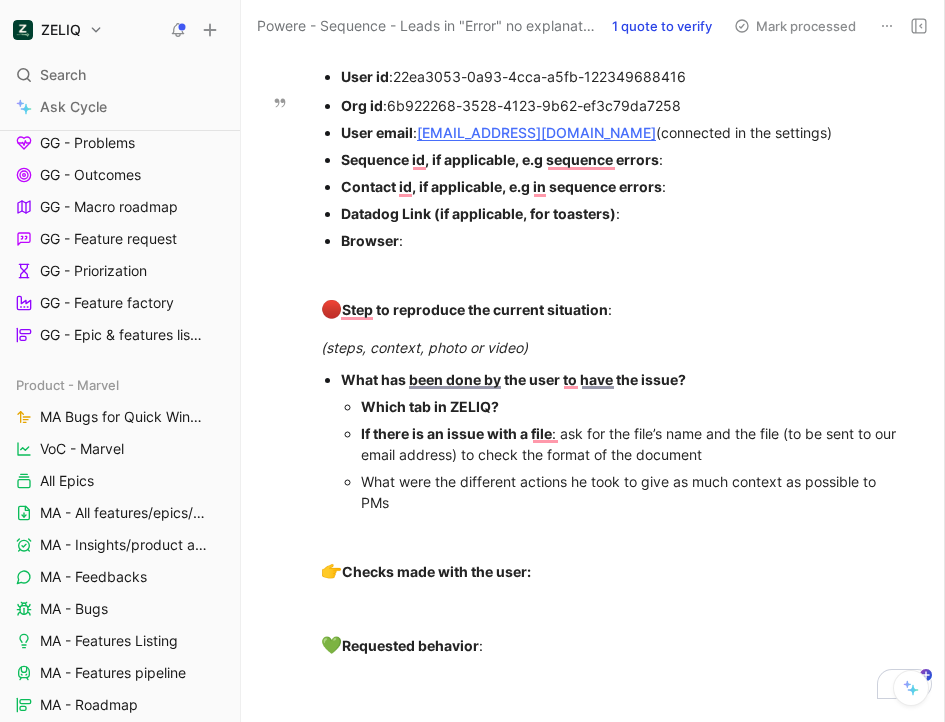 click on "User email :  [PERSON_NAME][EMAIL_ADDRESS][DOMAIN_NAME]  (connected in the settings)" at bounding box center [624, 132] 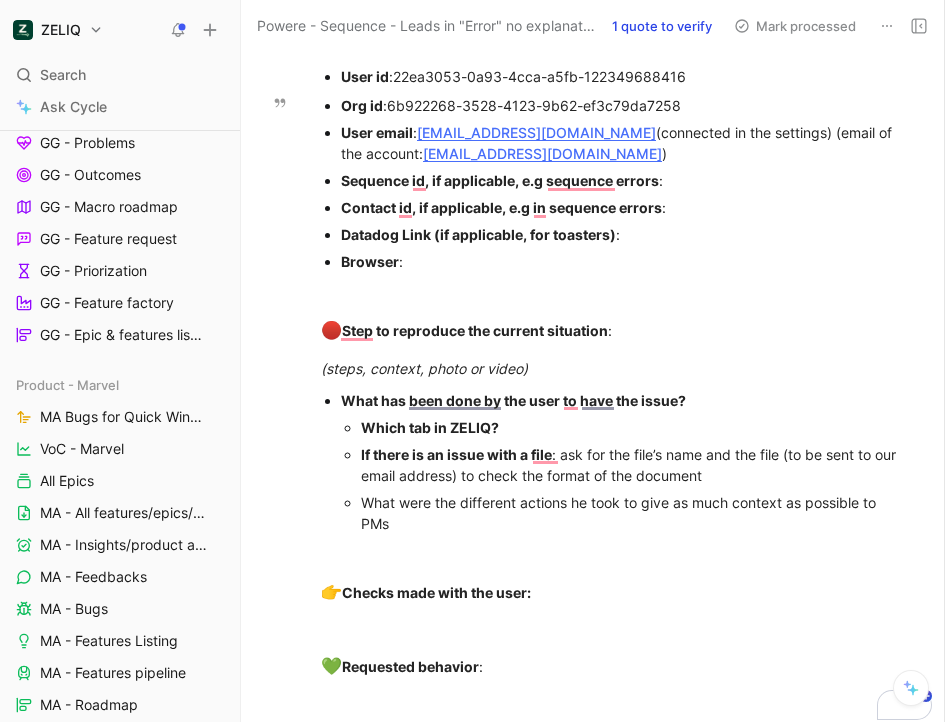 click on "Sequence id, if applicable, e.g sequence errors :" at bounding box center [624, 180] 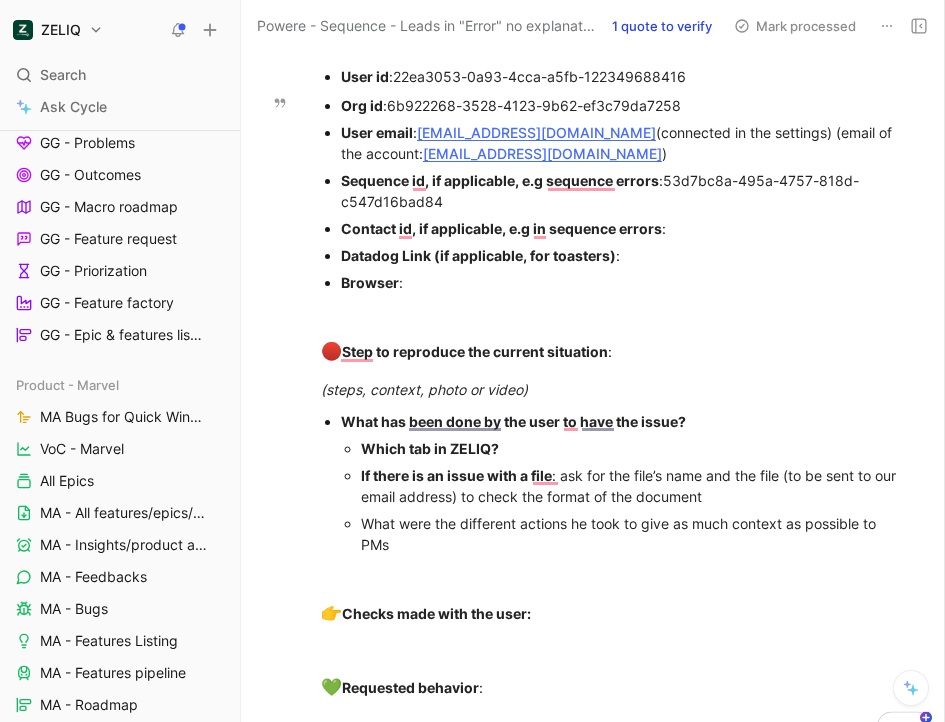 click on "Contact id, if applicable, e.g in sequence errors :" at bounding box center [624, 228] 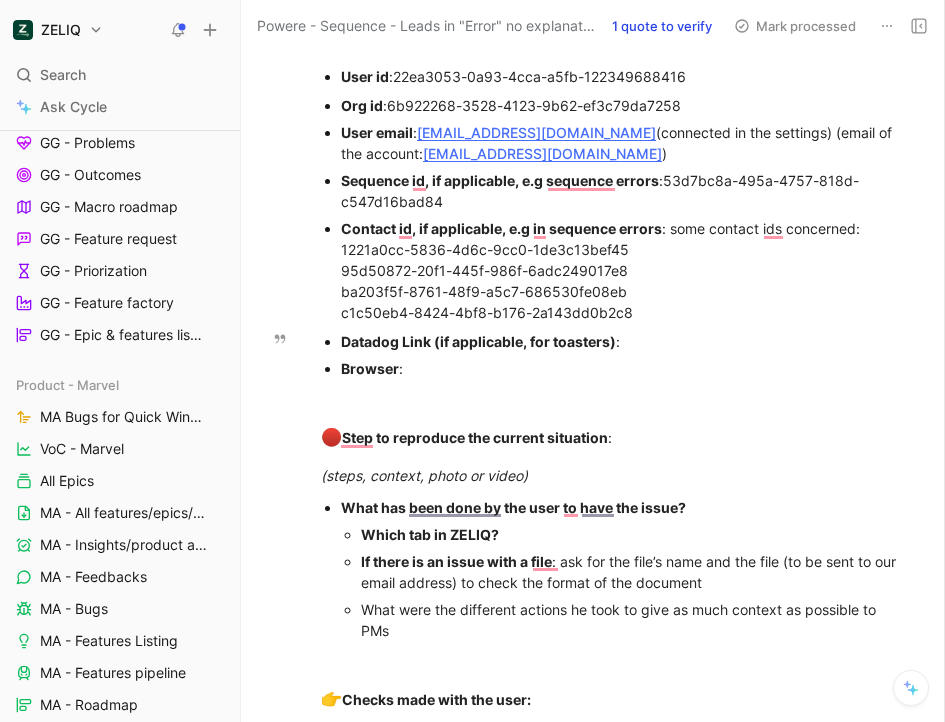 drag, startPoint x: 454, startPoint y: 363, endPoint x: 341, endPoint y: 340, distance: 115.316956 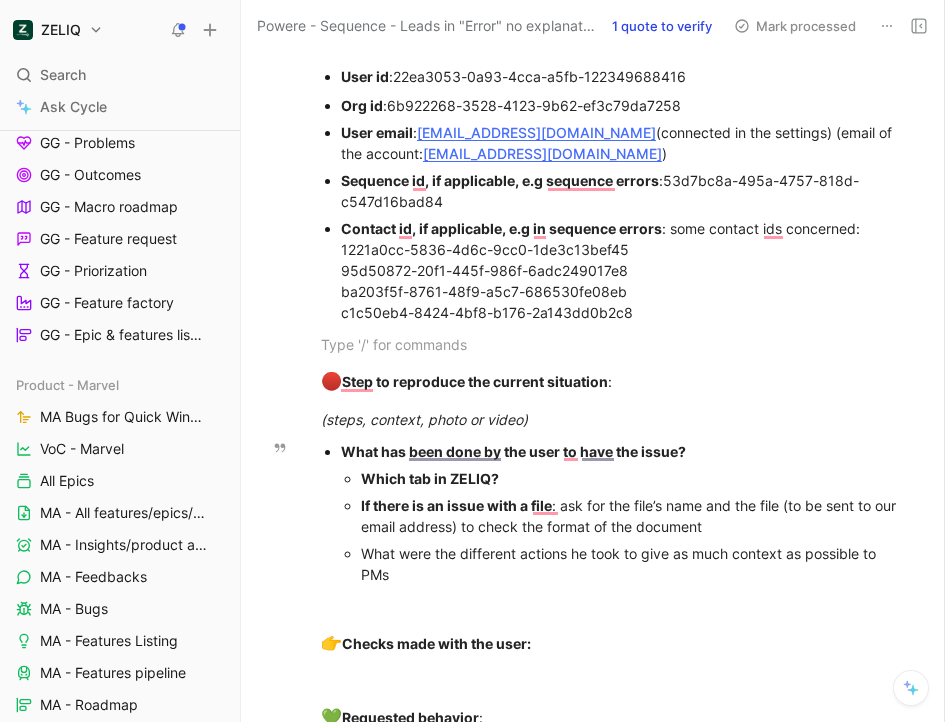 click on "What has been done by the user to have the issue?" at bounding box center (624, 451) 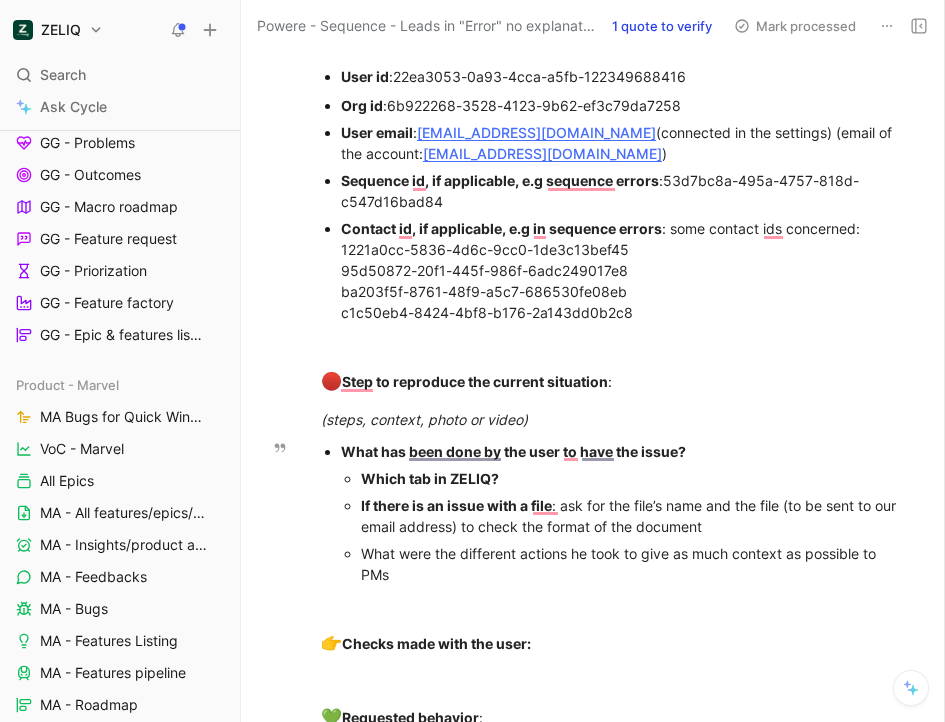 click on "Which tab in ZELIQ?" at bounding box center [634, 478] 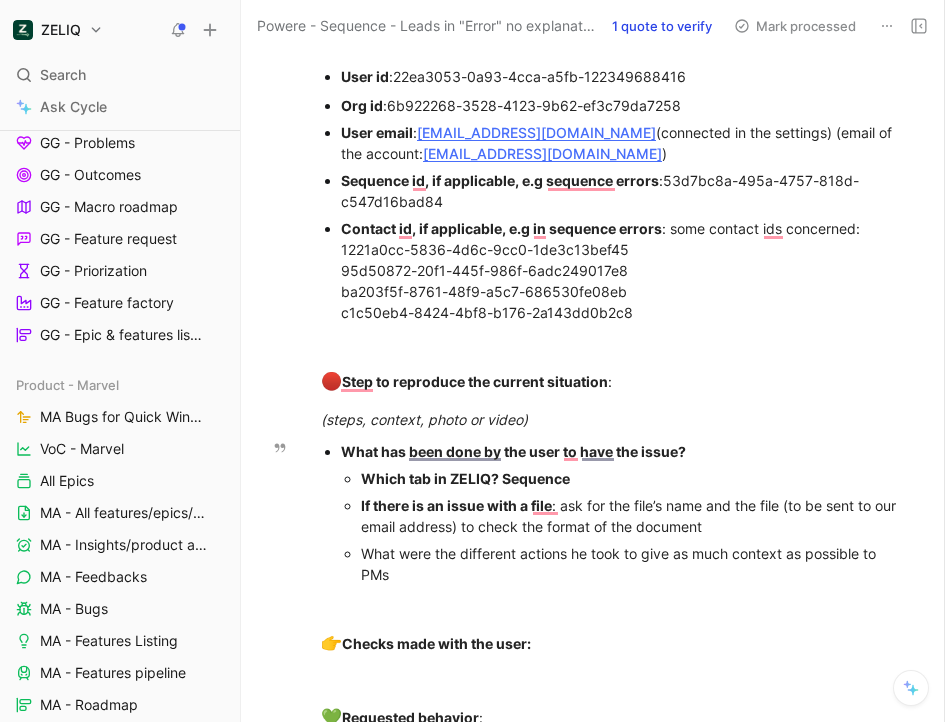 click on "What were the different actions he took to give as much context as possible to PMs" at bounding box center (634, 564) 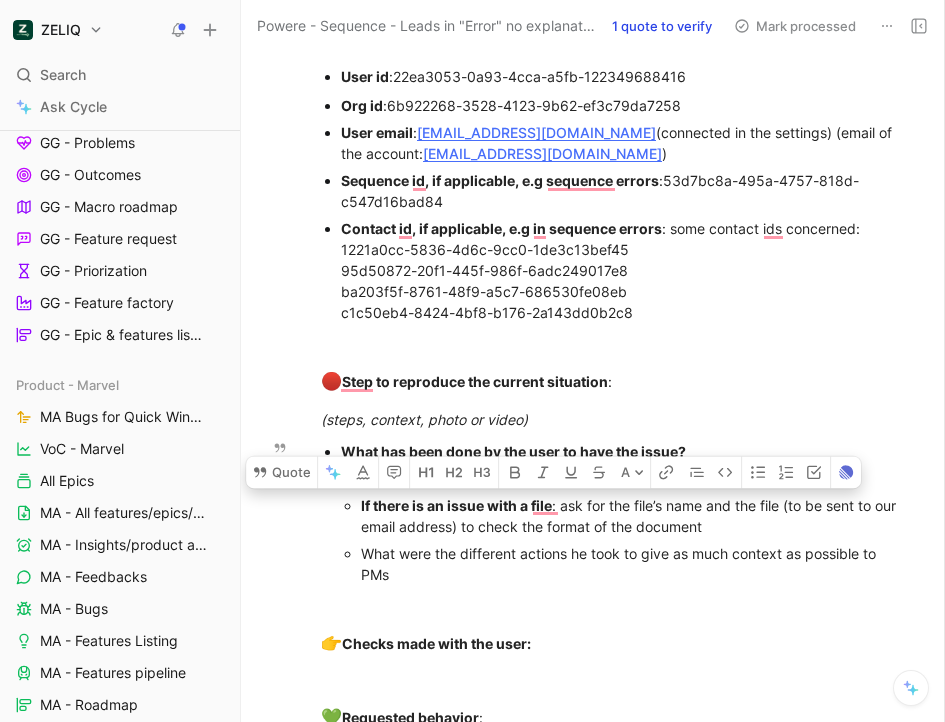 drag, startPoint x: 753, startPoint y: 525, endPoint x: 322, endPoint y: 512, distance: 431.196 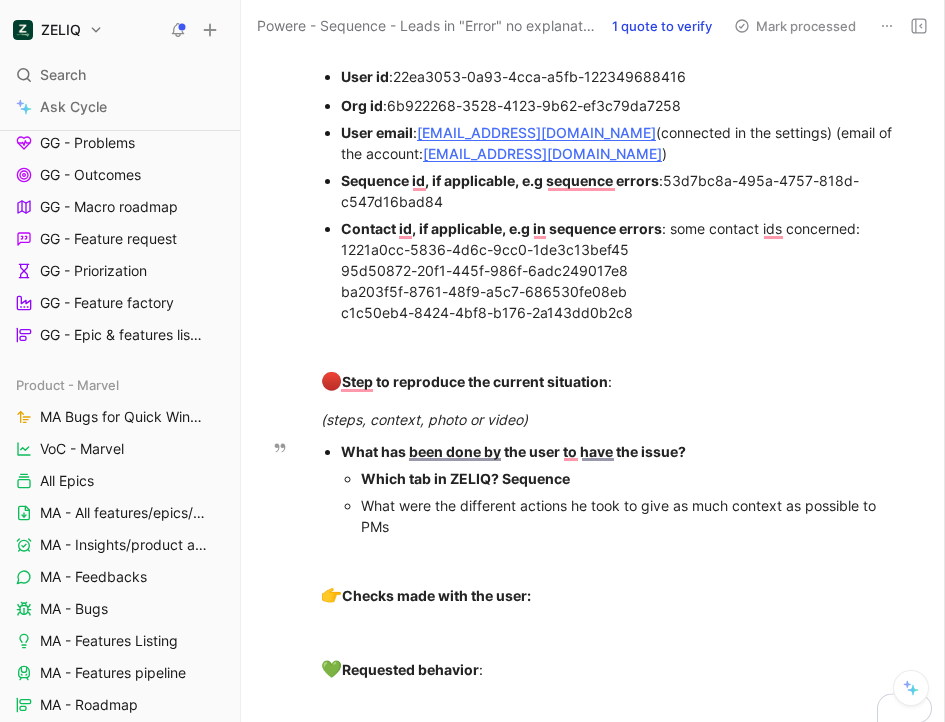 click on "Q1 : le bug empêche-t-il d’utiliser des fonctionnalités essentielles ? (fonctionnalité essentielle : connection, ajout de lead dans le workspace ou dans une séquence, enrichissement, envoi d’email/linkedin/appel, paiement) Réponse : Oui = 5 pts Non = 0 pts Q2 : le problème est il récurrent et répliqué facilement ? Réponse : Oui, c’est remonté par plusieurs users et répliqué facilement : 3pts Non mais multiple retours user : 1pts (environ 3/4 retours sur une semaine) Non et unique user impacté : 0 pts Q3 : des solutions de contournements existent-elles ? Réponse : Non : 2 pts Oui : 0 pts Q4 : Quel est le plan du user ? Réponse : Custom / Advanced : 3 pts Starter / Free avec plan crédit : 2pts Free trial : 1pt Free : 0 pt 🚨  Si au moins 10 pts : Urgent Si au moins 8 pts : High Si au moins 5 pts : Medium Moins de 5 points : Low Bug Description User id :  22ea3053-0a93-4cca-a5fb-122349688416 Org id :  6b922268-3528-4123-9b62-ef3c79da7258 User email :  [PERSON_NAME][EMAIL_ADDRESS][DOMAIN_NAME] )  :  🔴  :" at bounding box center (614, -115) 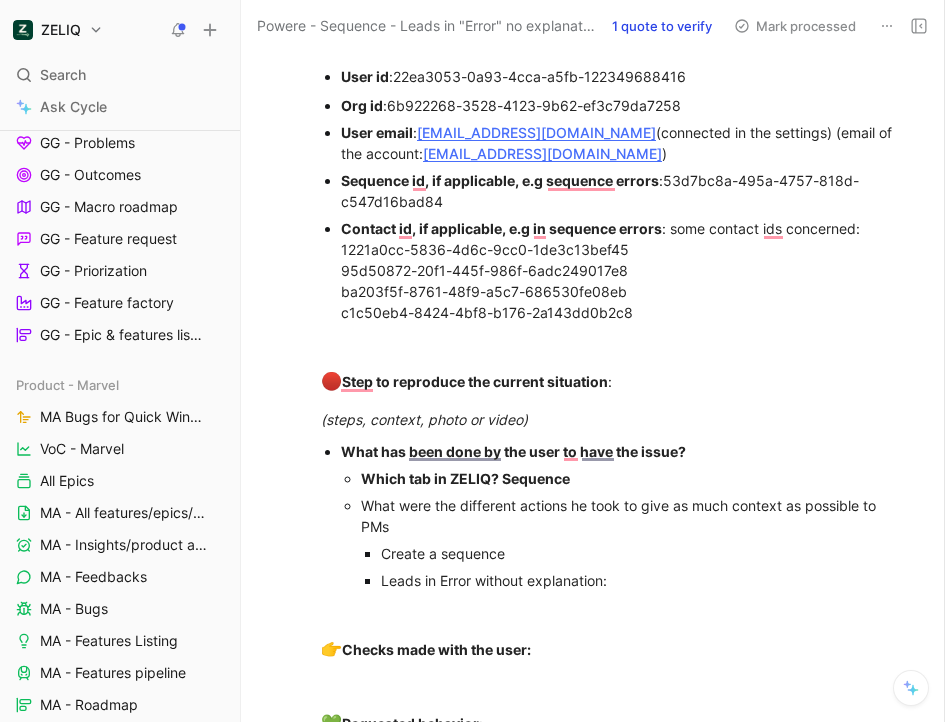 scroll, scrollTop: 1456, scrollLeft: 0, axis: vertical 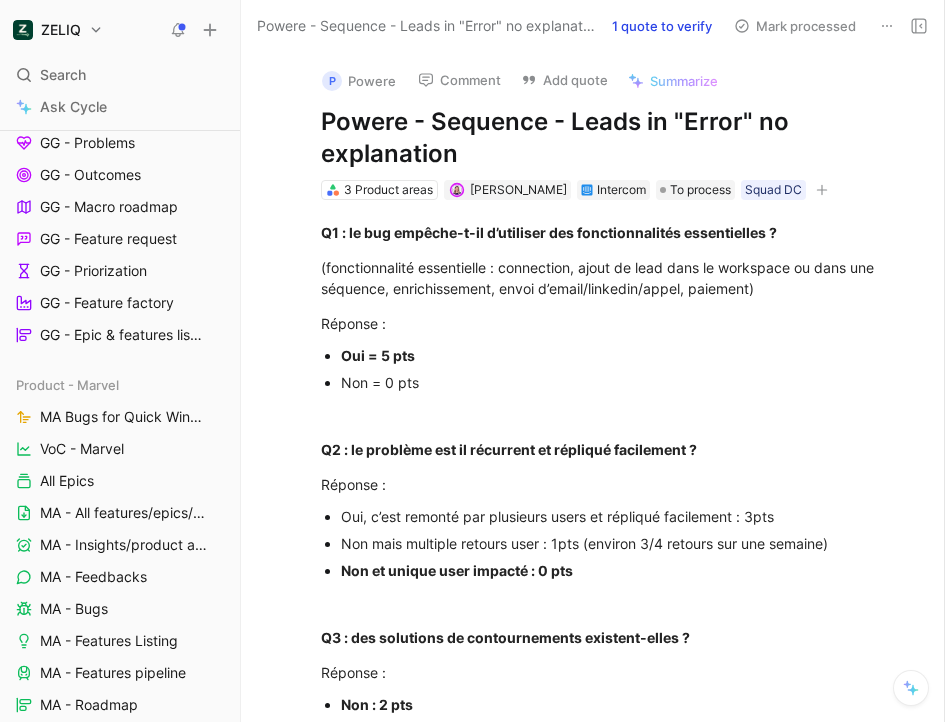 click on "Powere - Sequence - Leads in "Error" no explanation" at bounding box center [614, 138] 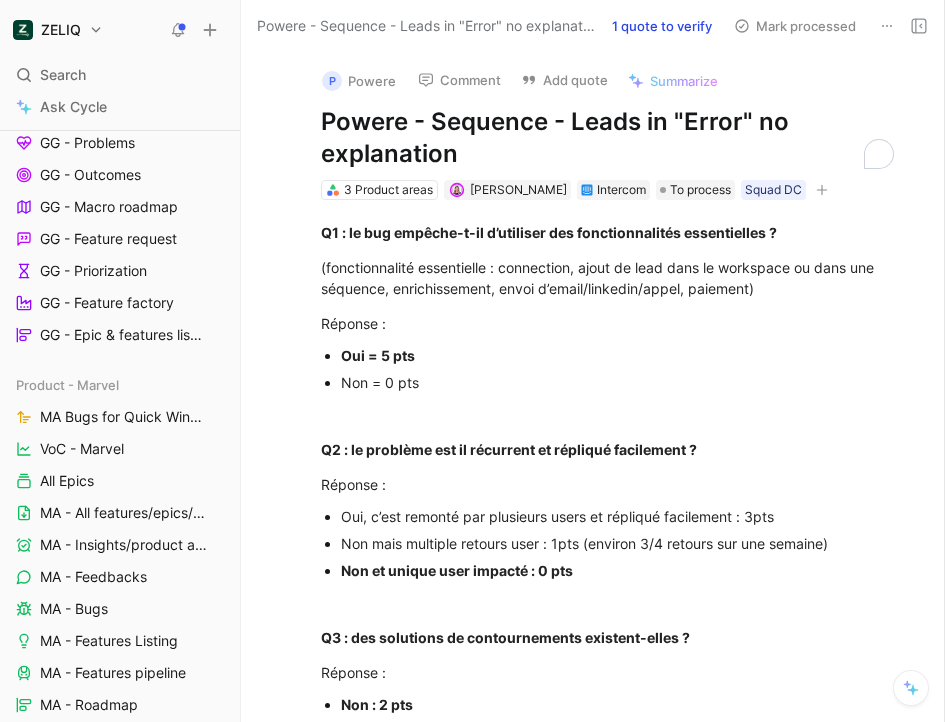 copy on "Powere - Sequence - Leads in "Error" no explanation" 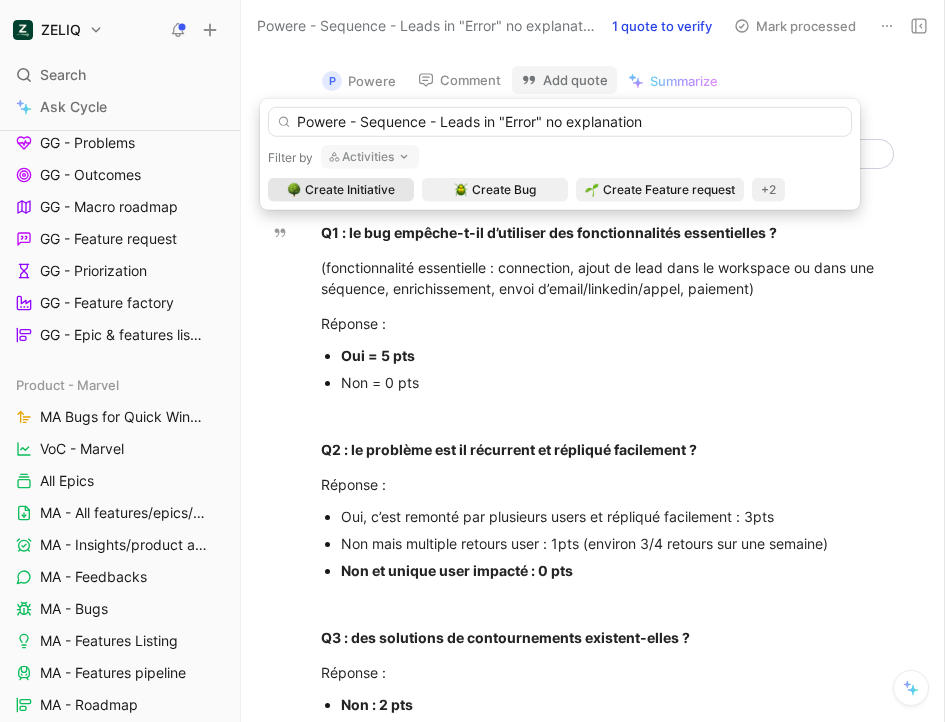 click on "Powere - Sequence - Leads in "Error" no explanation" at bounding box center [560, 122] 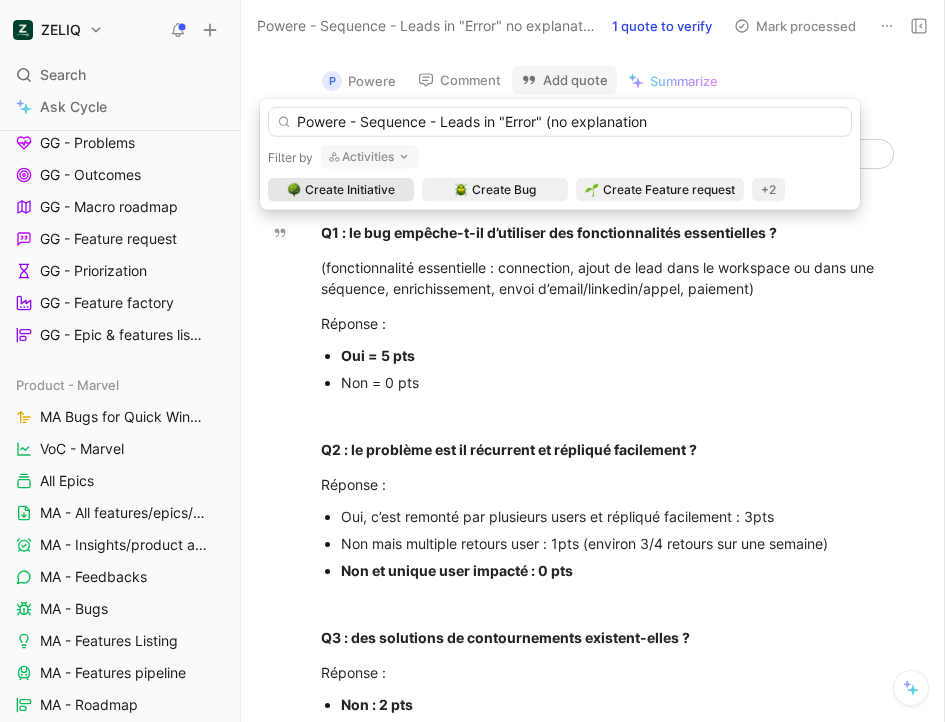click on "Powere - Sequence - Leads in "Error" (no explanation" at bounding box center [560, 122] 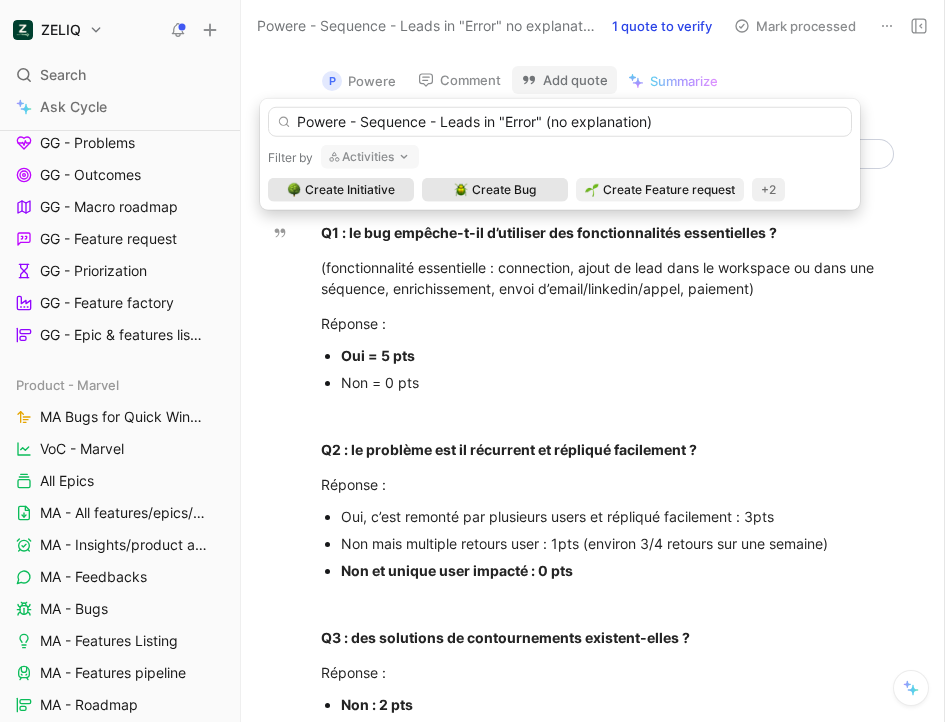 type on "Powere - Sequence - Leads in "Error" (no explanation)" 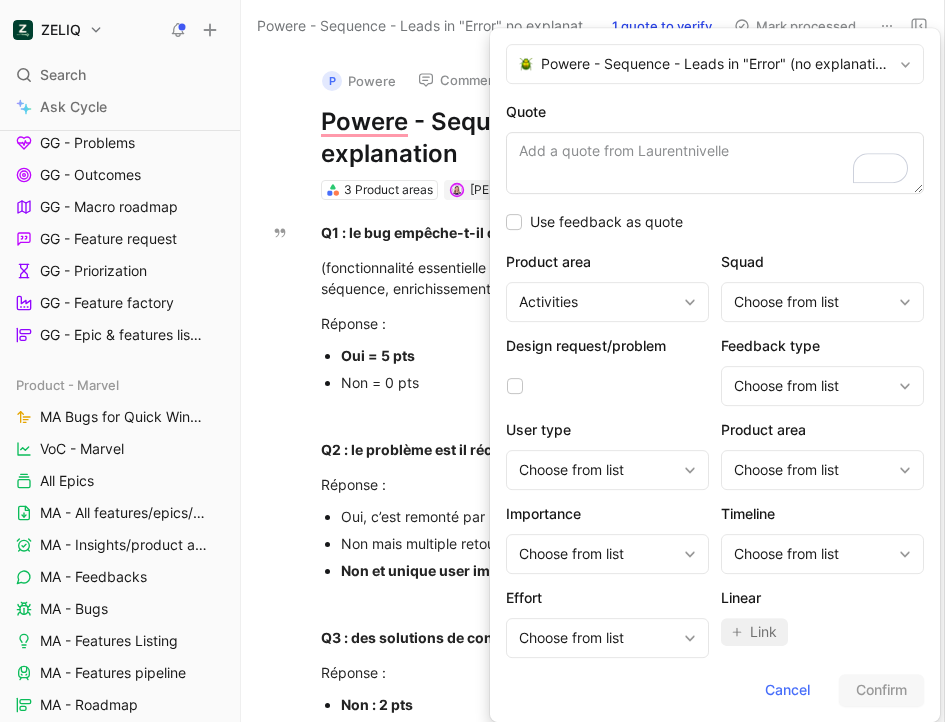 click on "Quote" at bounding box center (715, 163) 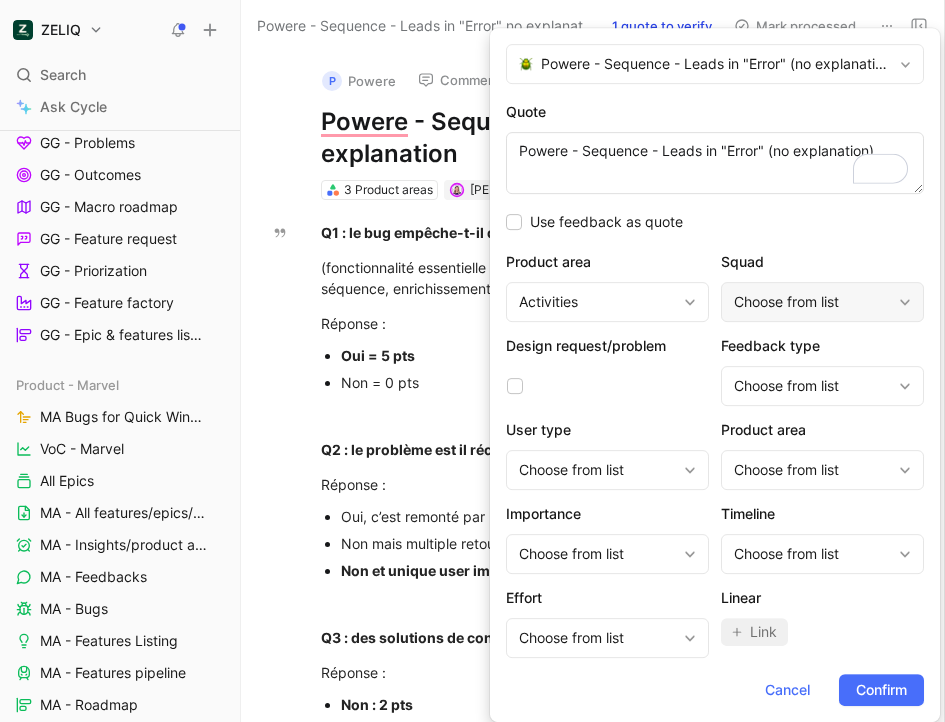 type on "Powere - Sequence - Leads in "Error" (no explanation)" 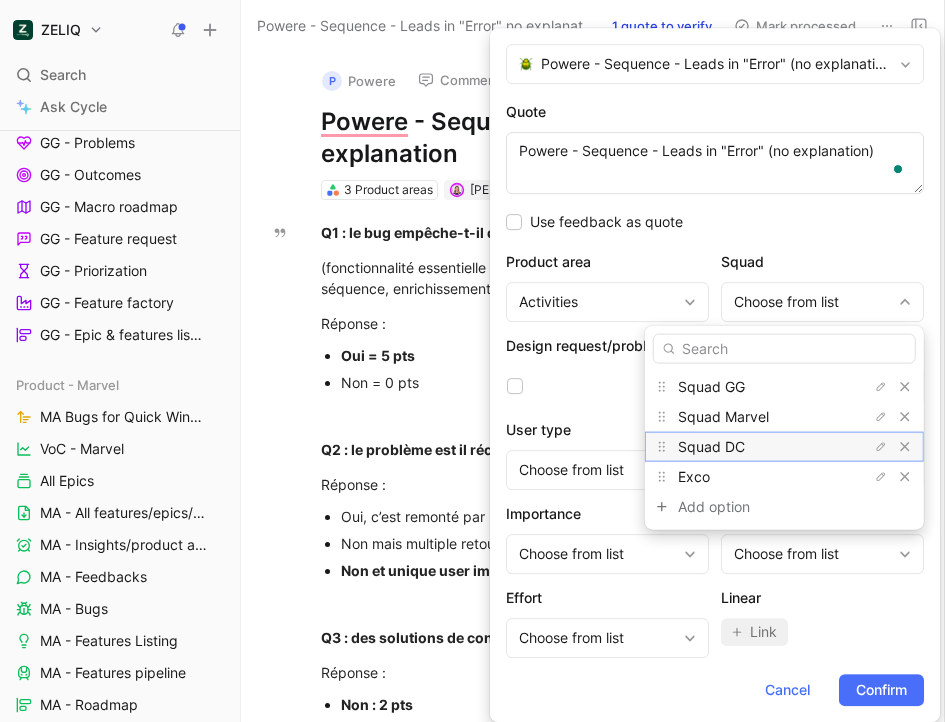 click on "Squad DC" at bounding box center (753, 447) 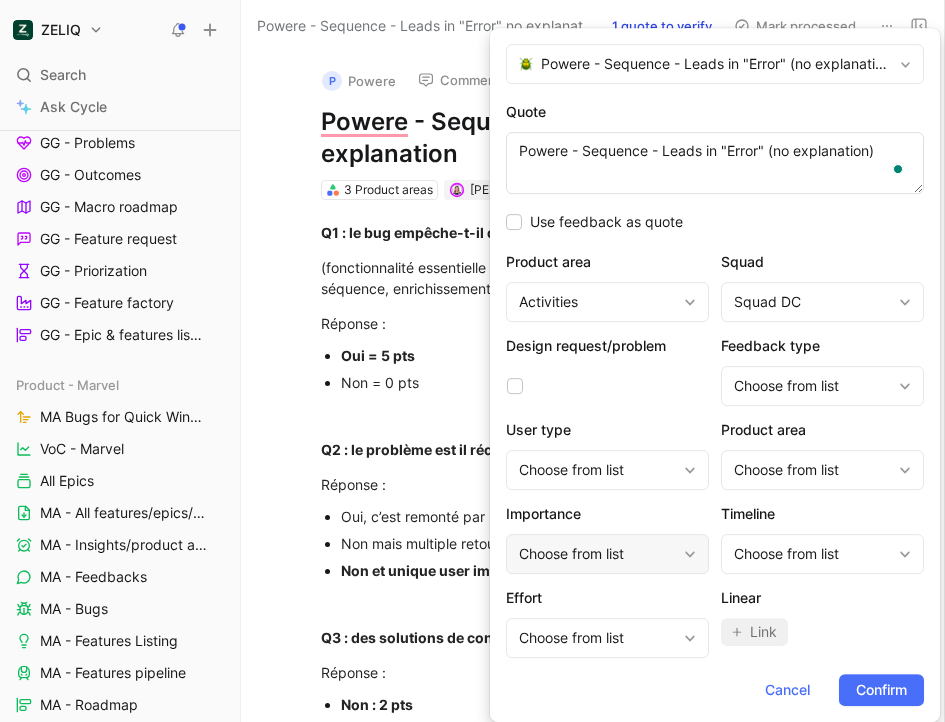 click on "Choose from list" at bounding box center (607, 554) 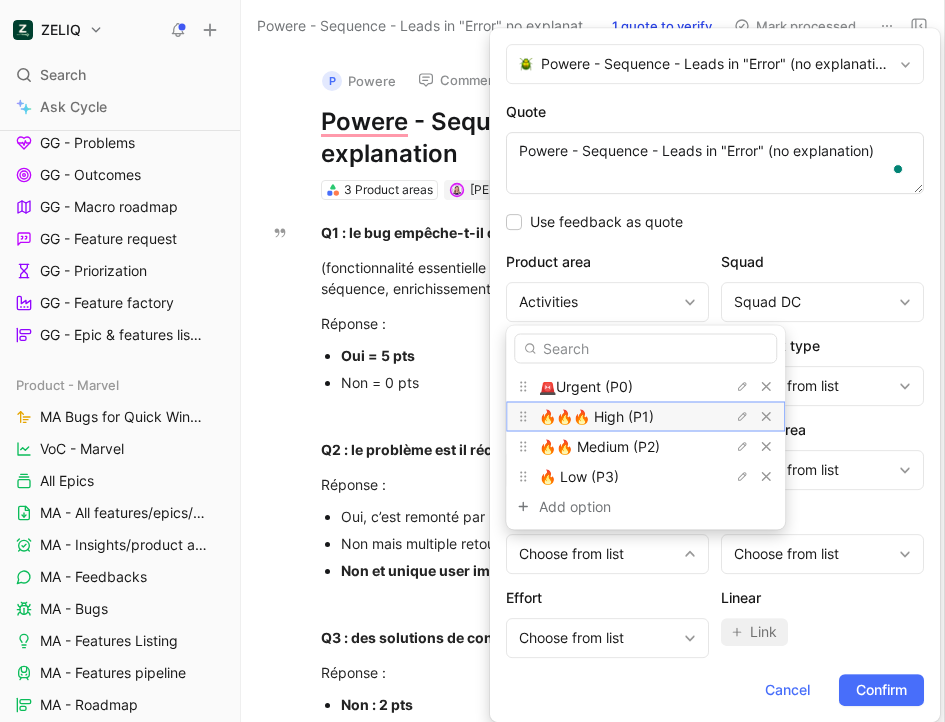 click on "🔥🔥🔥 High (P1)" at bounding box center [614, 417] 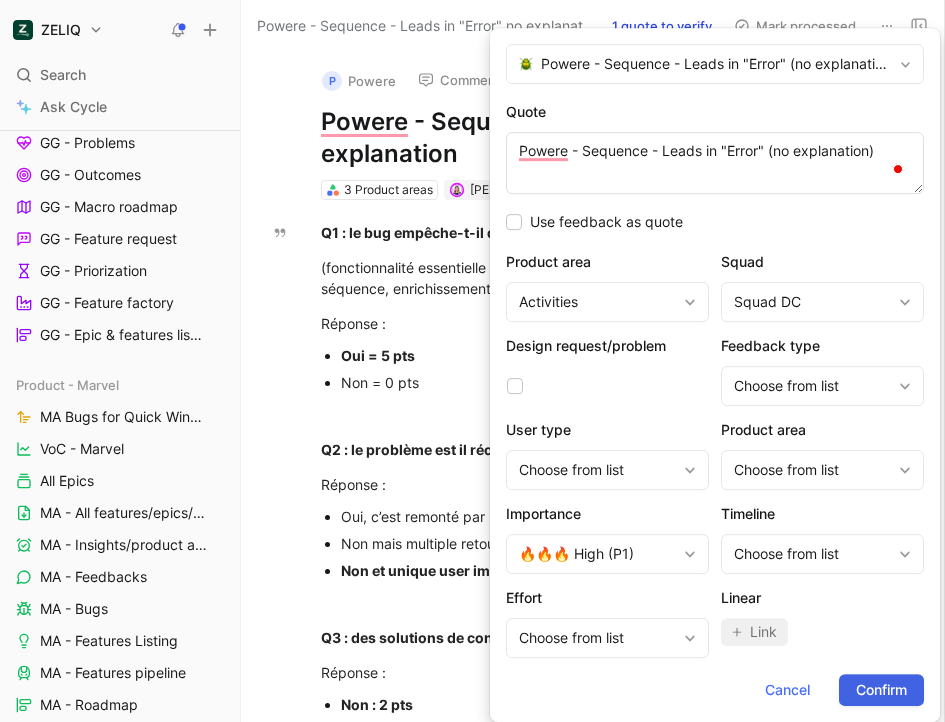 click on "Confirm" at bounding box center (881, 690) 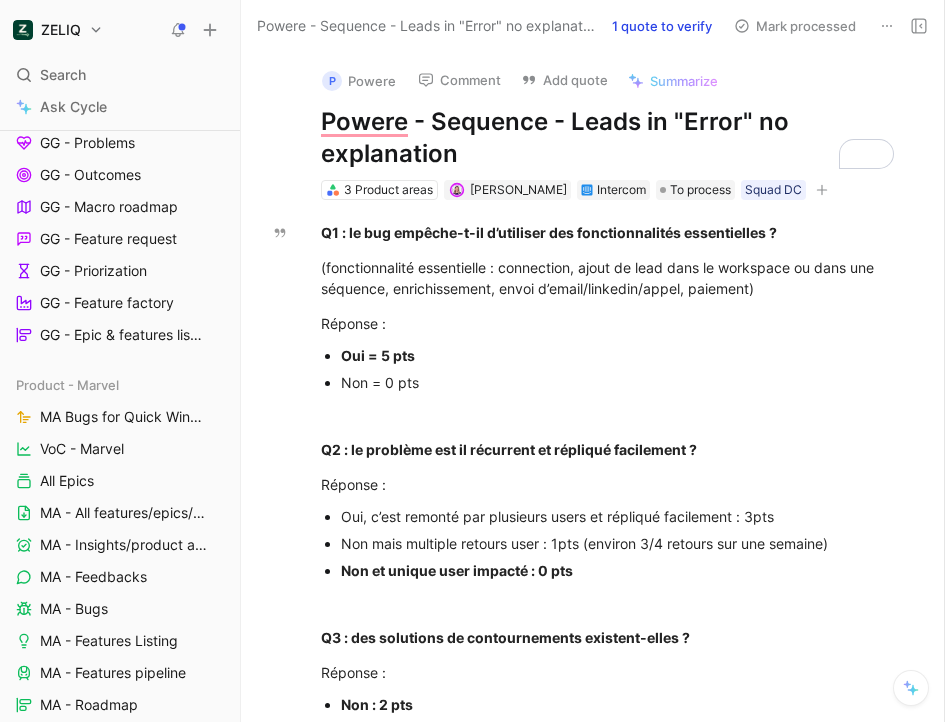 scroll, scrollTop: 577, scrollLeft: 0, axis: vertical 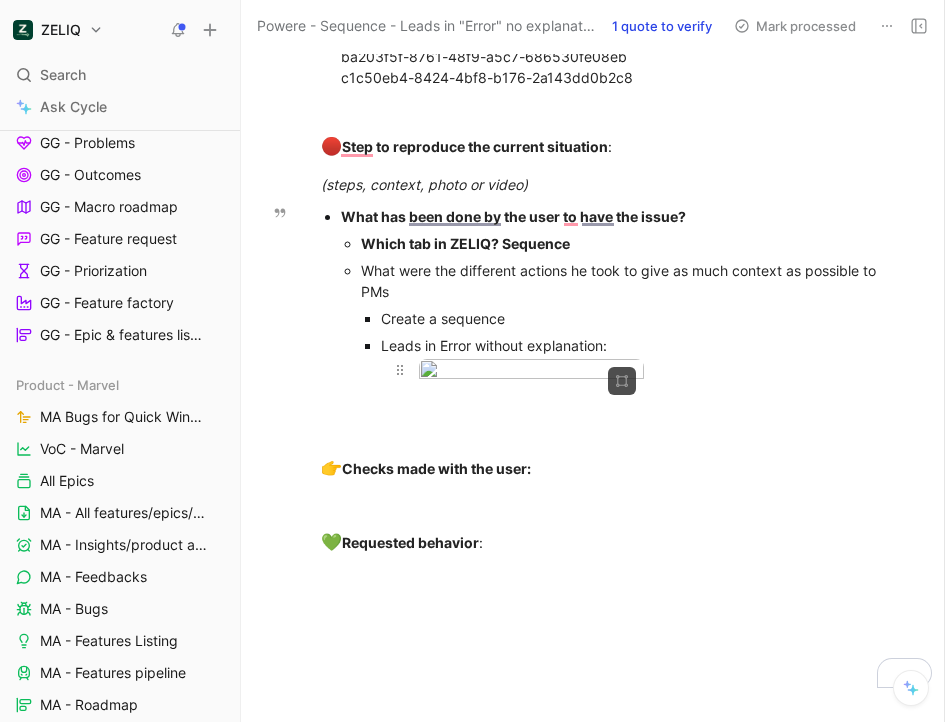 click at bounding box center [644, 372] 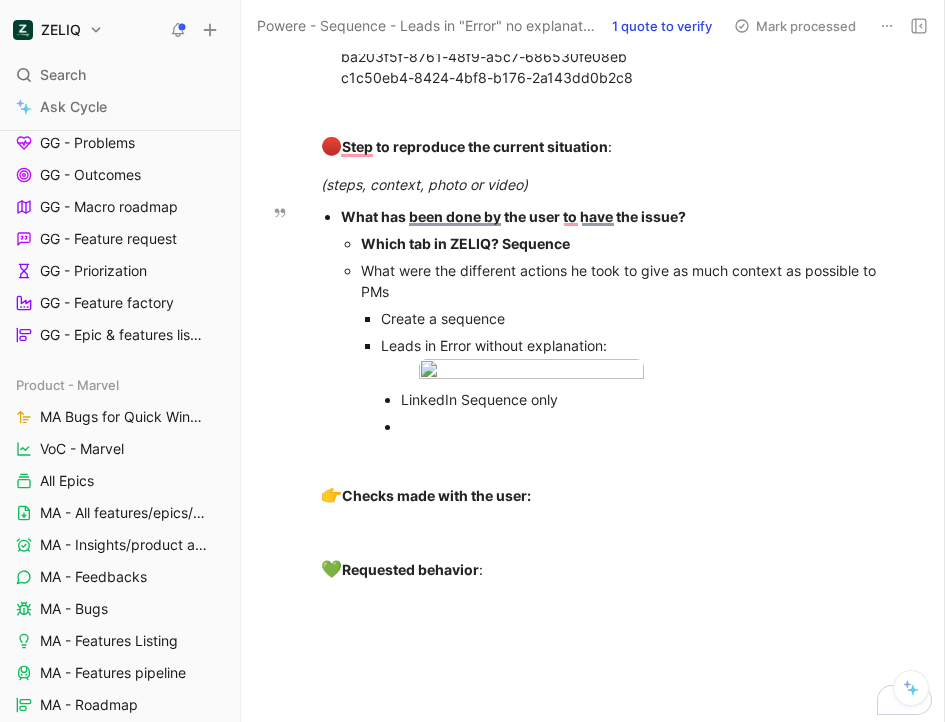 scroll, scrollTop: 0, scrollLeft: 0, axis: both 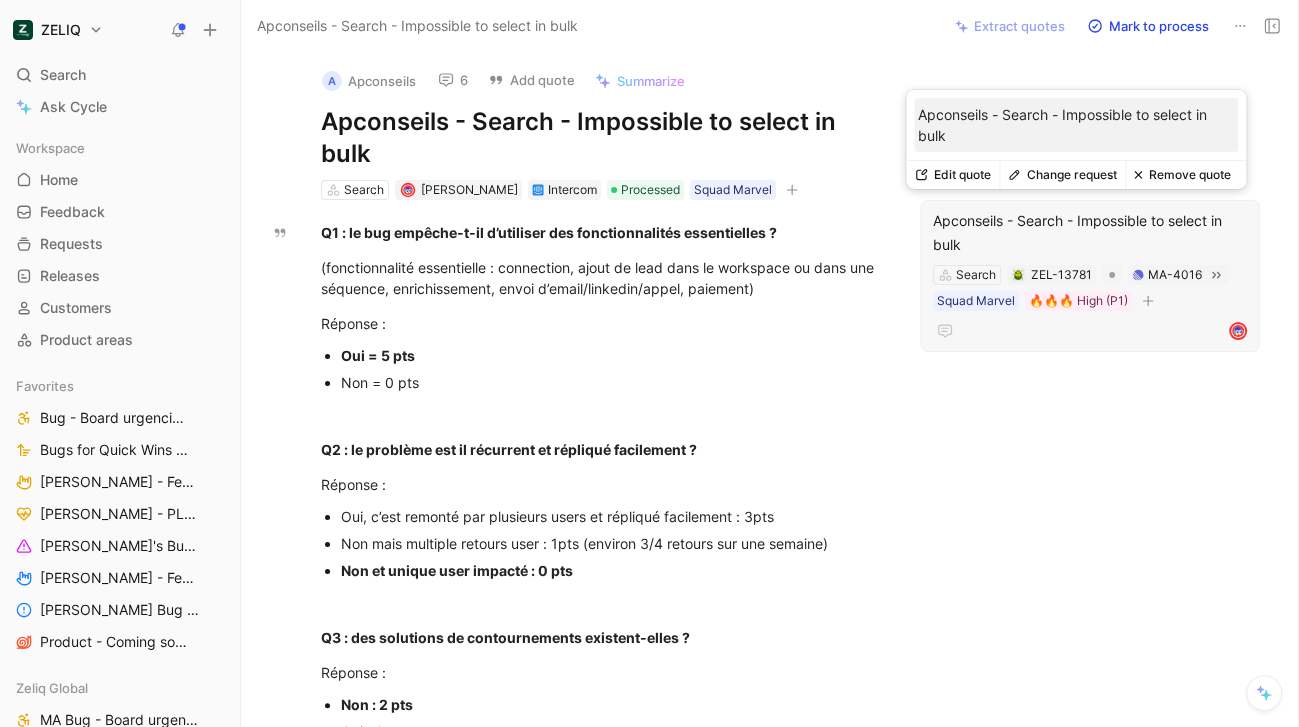 click on "Apconseils - Search - Impossible to select in bulk" at bounding box center [1090, 233] 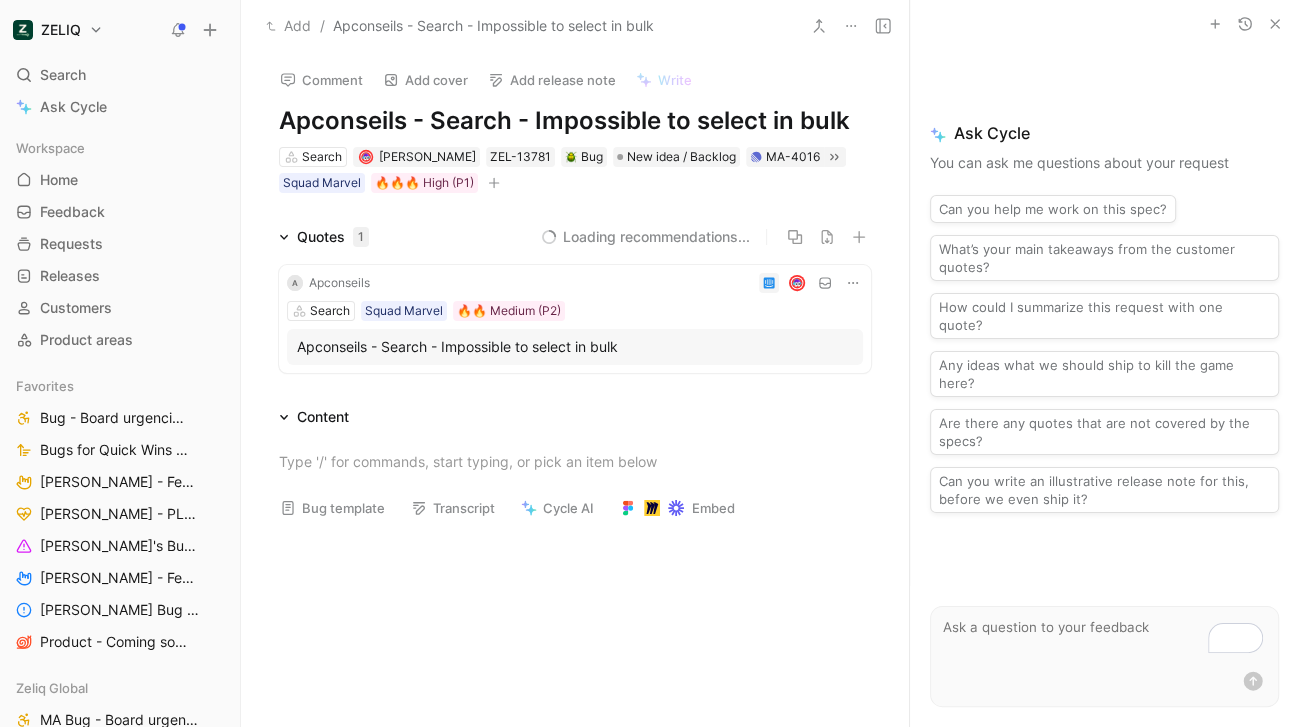 click at bounding box center (620, 283) 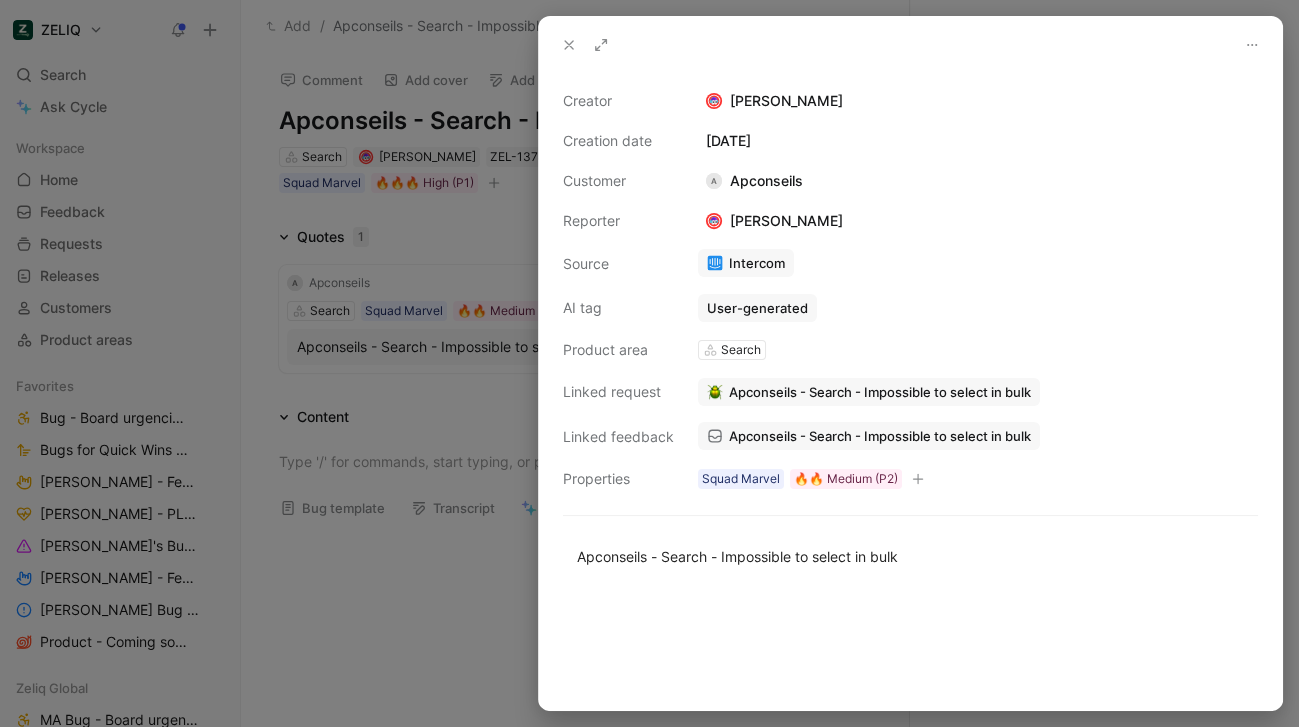 click at bounding box center (649, 363) 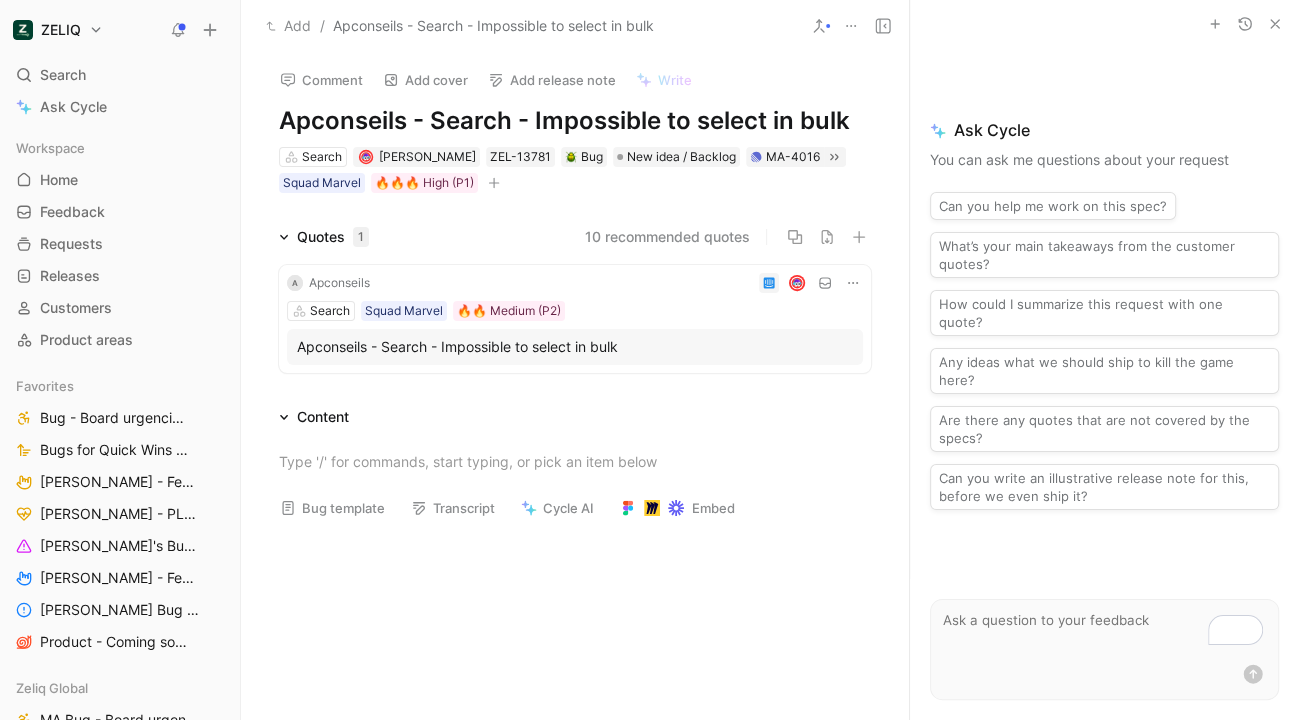 click 